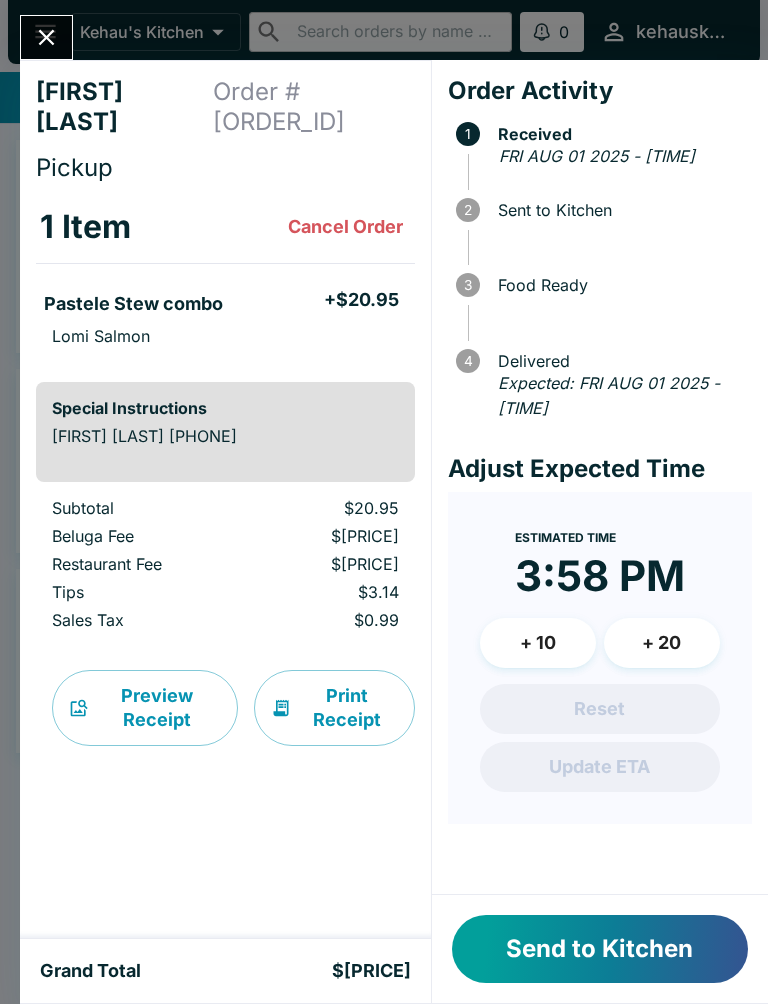 scroll, scrollTop: 3, scrollLeft: 0, axis: vertical 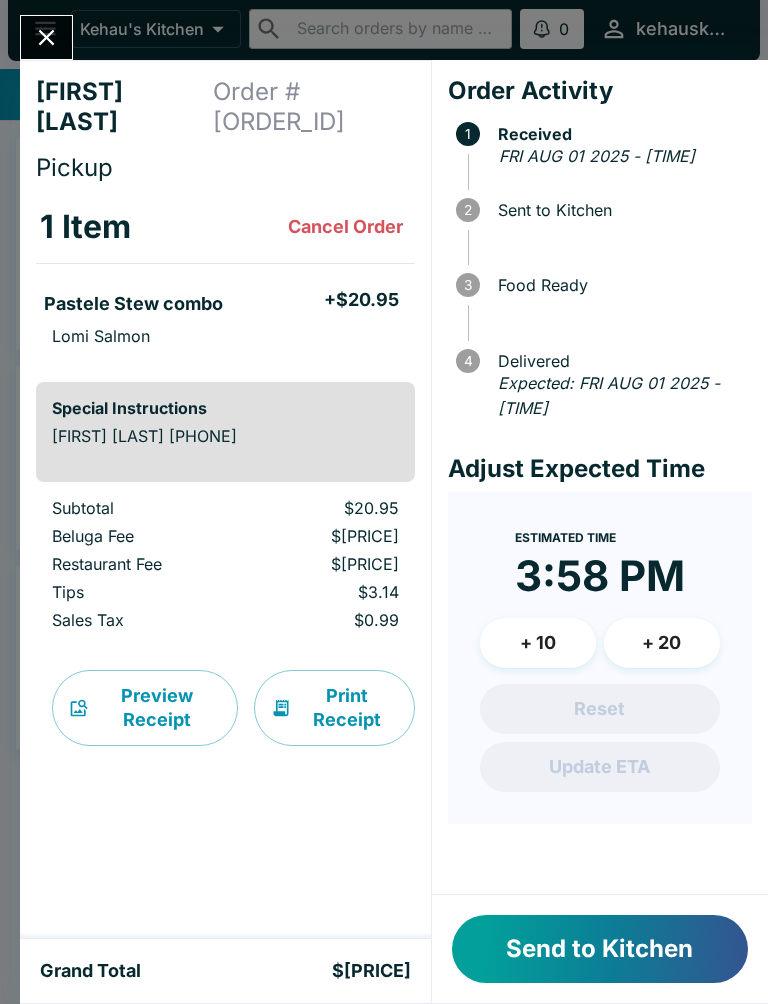 click on "Send to Kitchen" at bounding box center [600, 949] 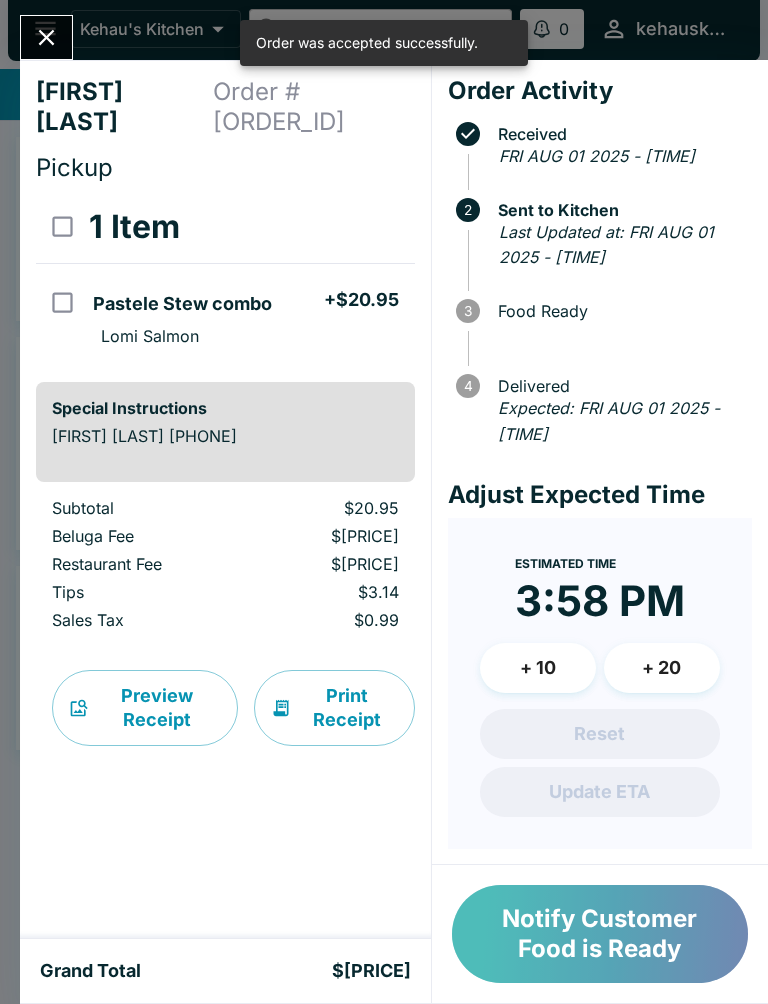 click on "Notify Customer Food is Ready" at bounding box center [600, 934] 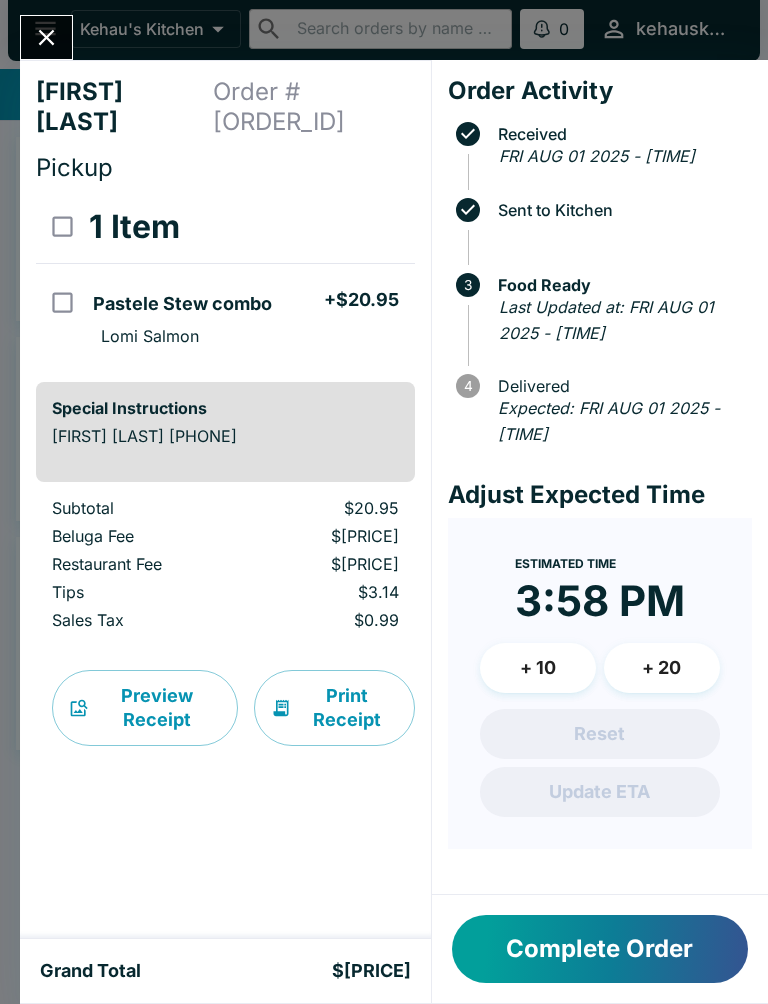 click on "Complete Order" at bounding box center [600, 949] 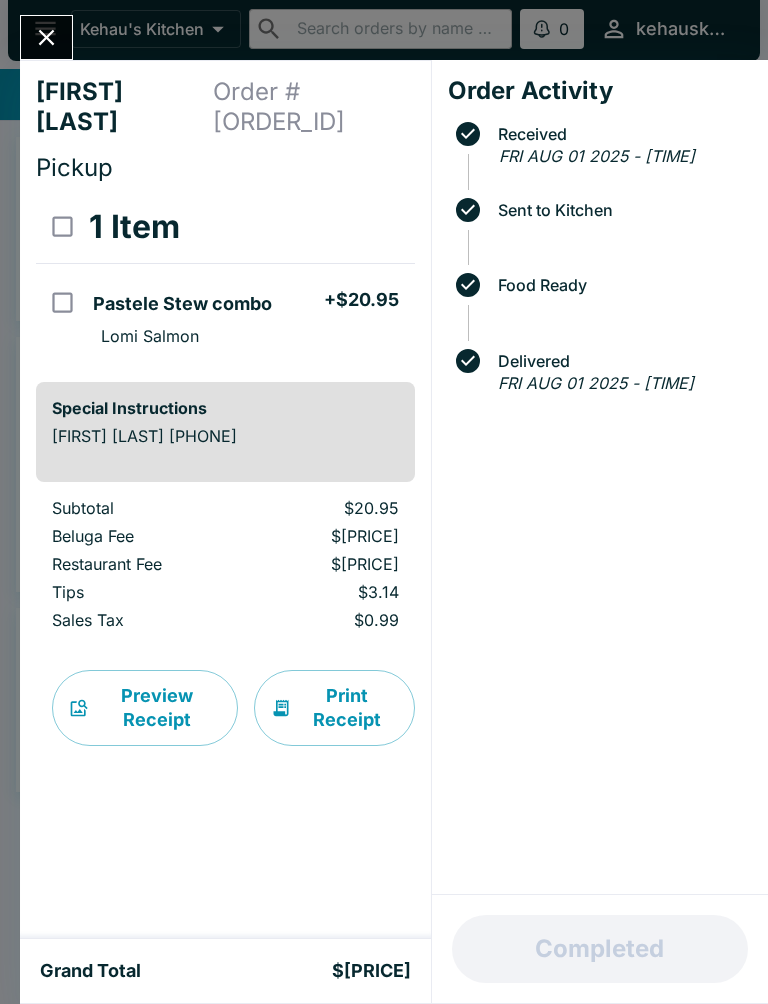 click at bounding box center [46, 37] 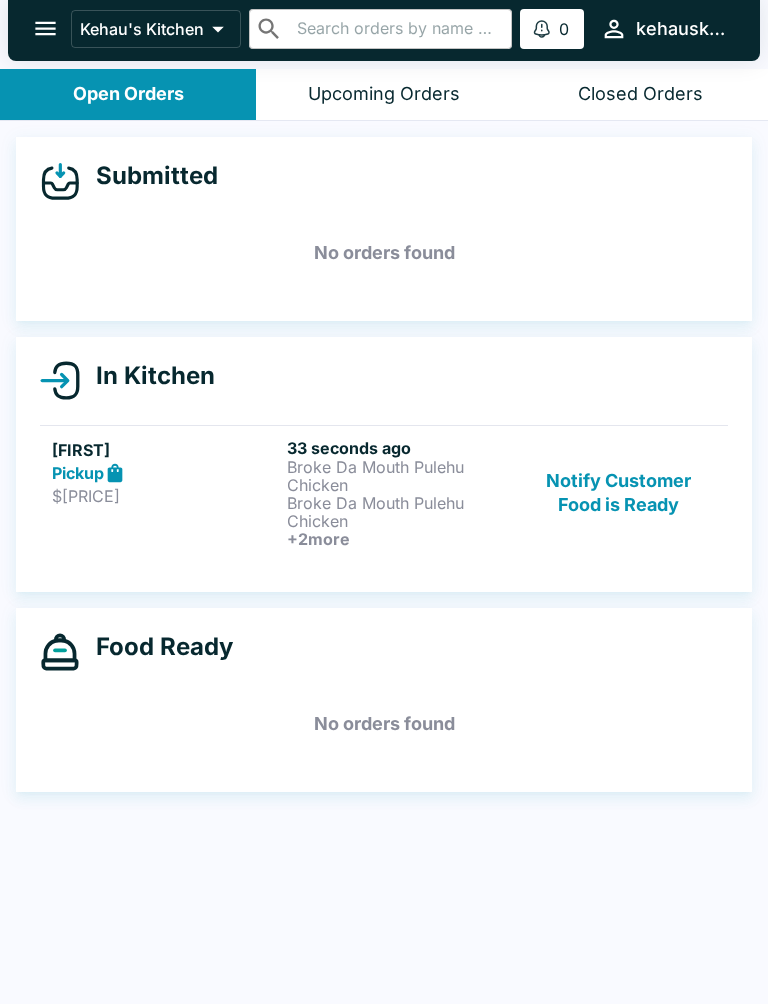 click on "Broke Da Mouth Pulehu Chicken" at bounding box center [400, 512] 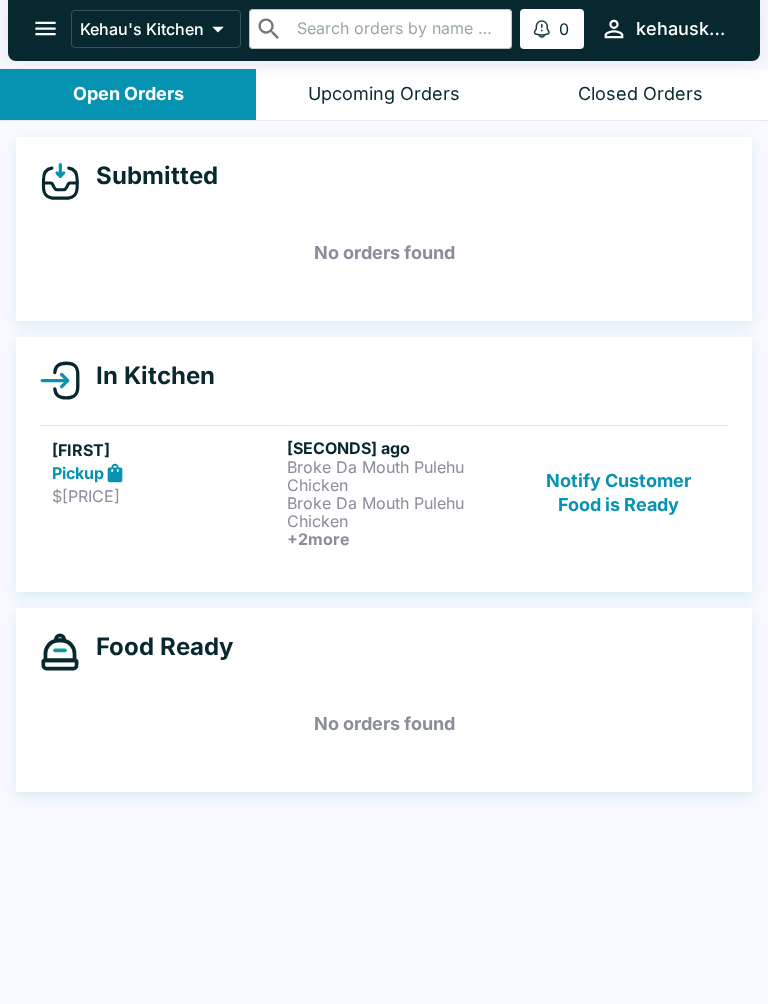 scroll, scrollTop: 0, scrollLeft: 0, axis: both 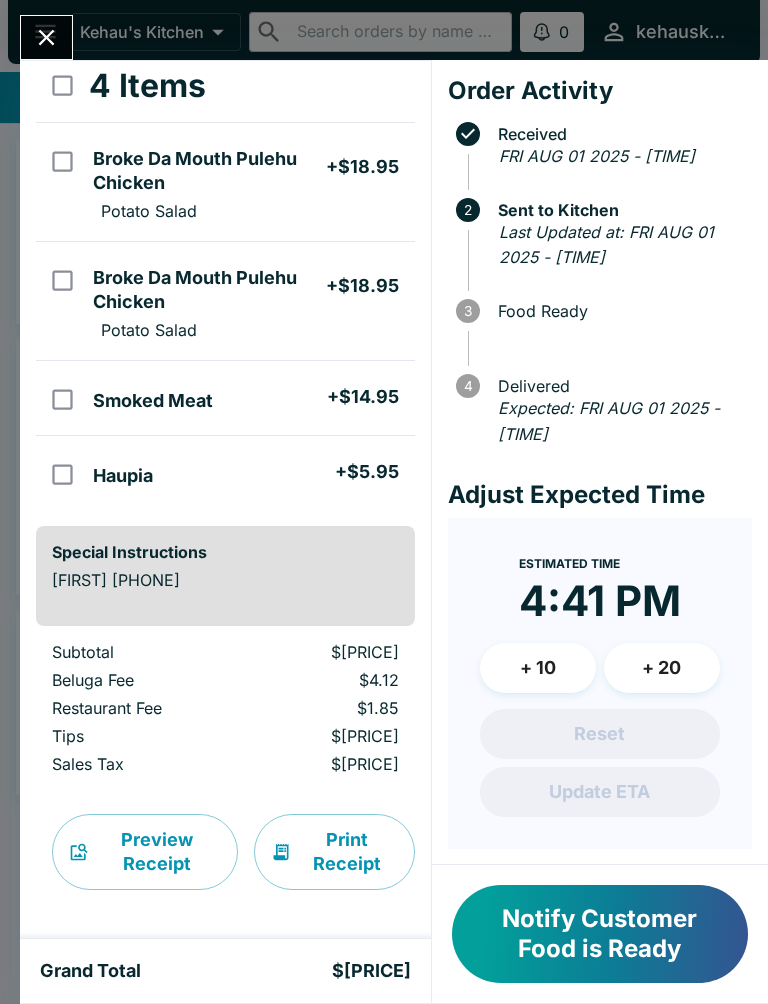 click on "Print Receipt" at bounding box center [334, 852] 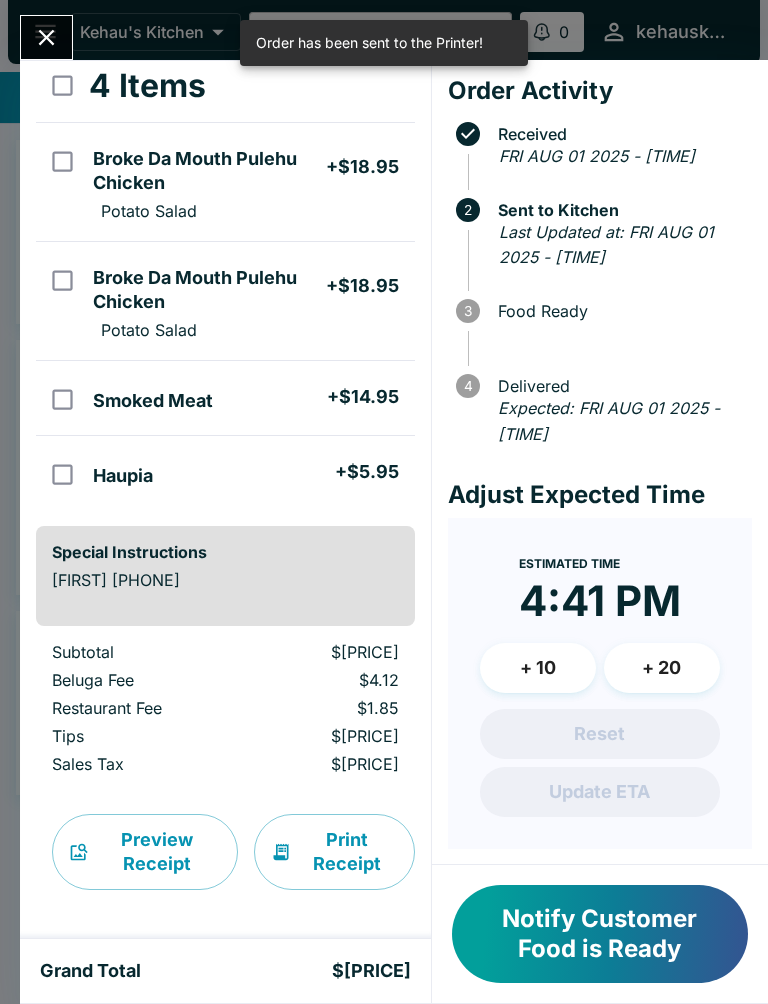 click 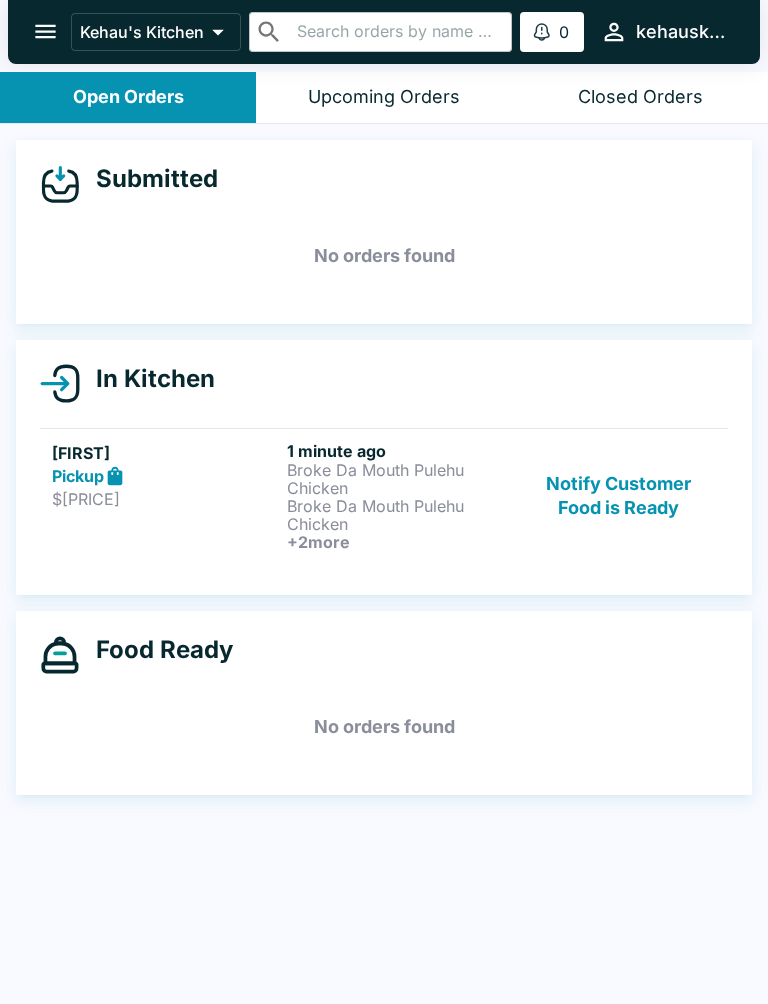 click 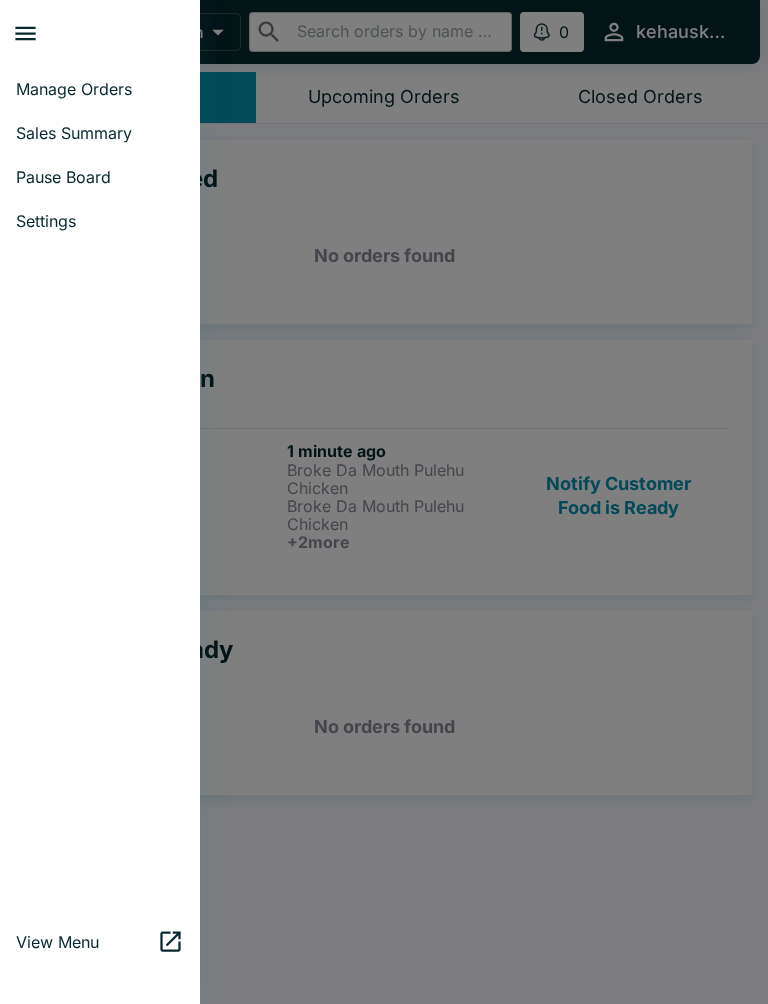 click on "Settings" at bounding box center (100, 221) 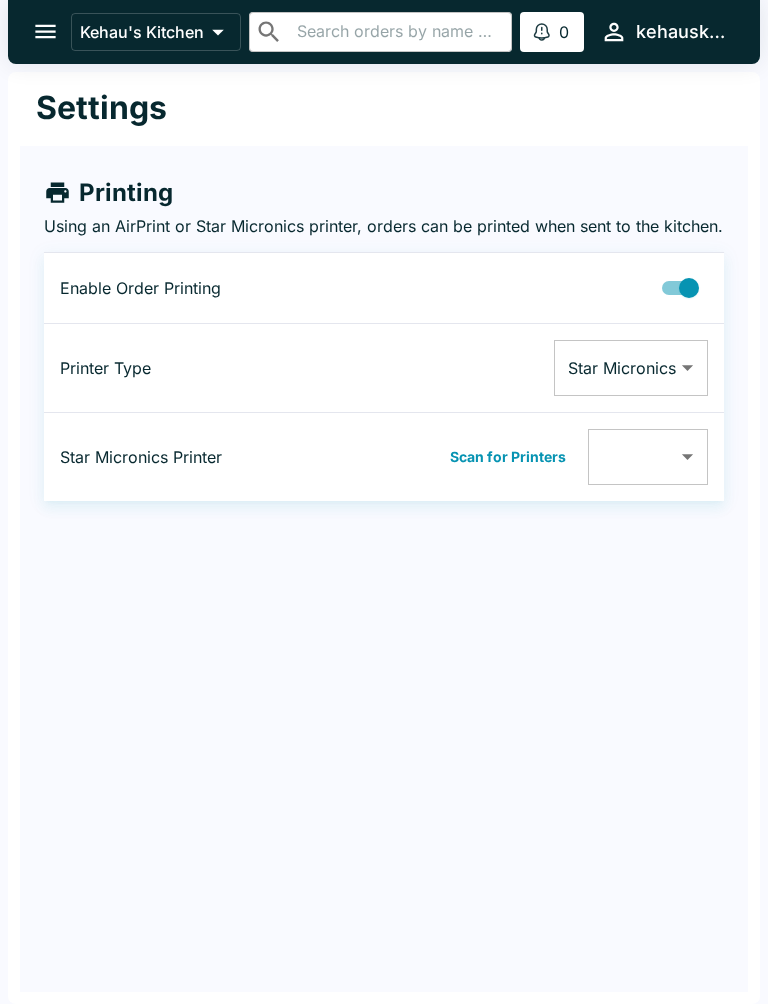click on "Star Micronics Star Micronics ​" at bounding box center [514, 368] 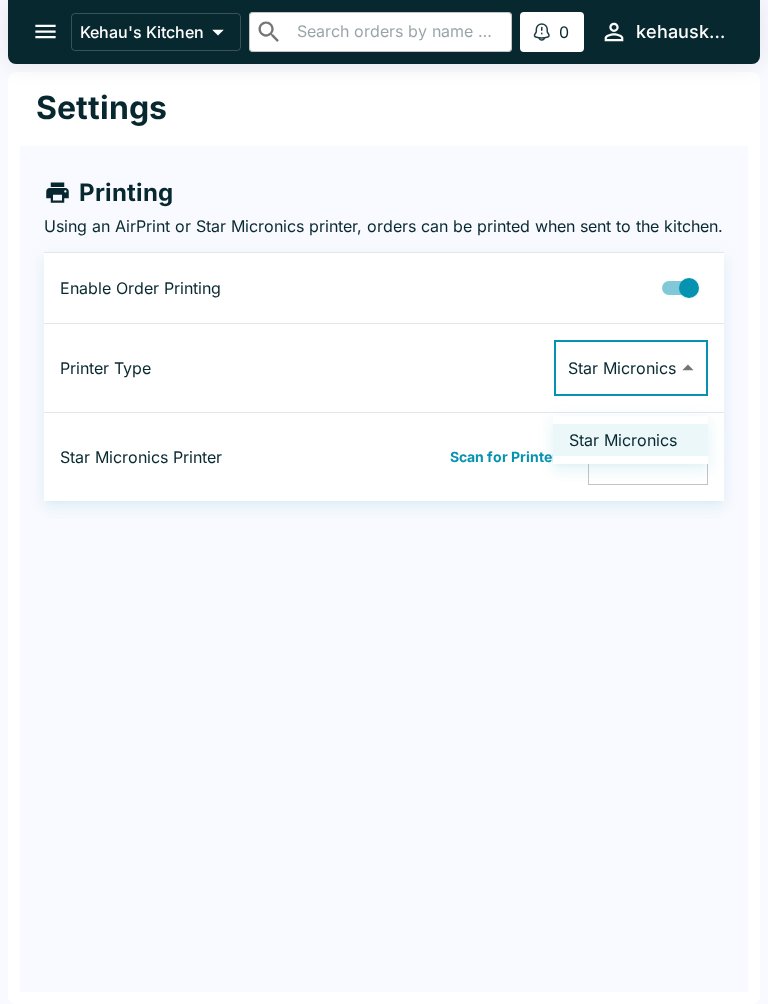 click at bounding box center [384, 502] 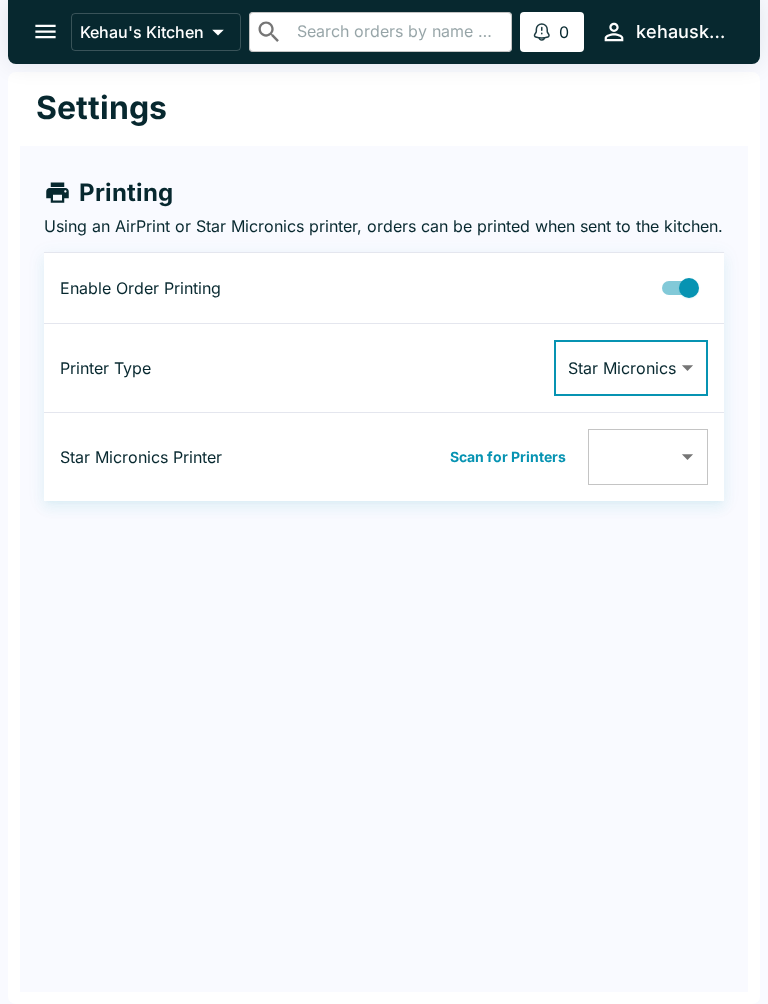 click on "Kehau's Kitchen ​ ​ 0 Alerts kehauskitchen Settings Printing Using an AirPrint or Star Micronics printer, orders can be printed when sent to the kitchen. Enable Order Printing Printer Type Star Micronics Star Micronics ​ Star Micronics Printer Scan for Printers ​ ​ Beluga Kitchen | Kehau's Kitchen Manage Orders Sales Summary Pause Board Settings View Menu Logout" at bounding box center (384, 502) 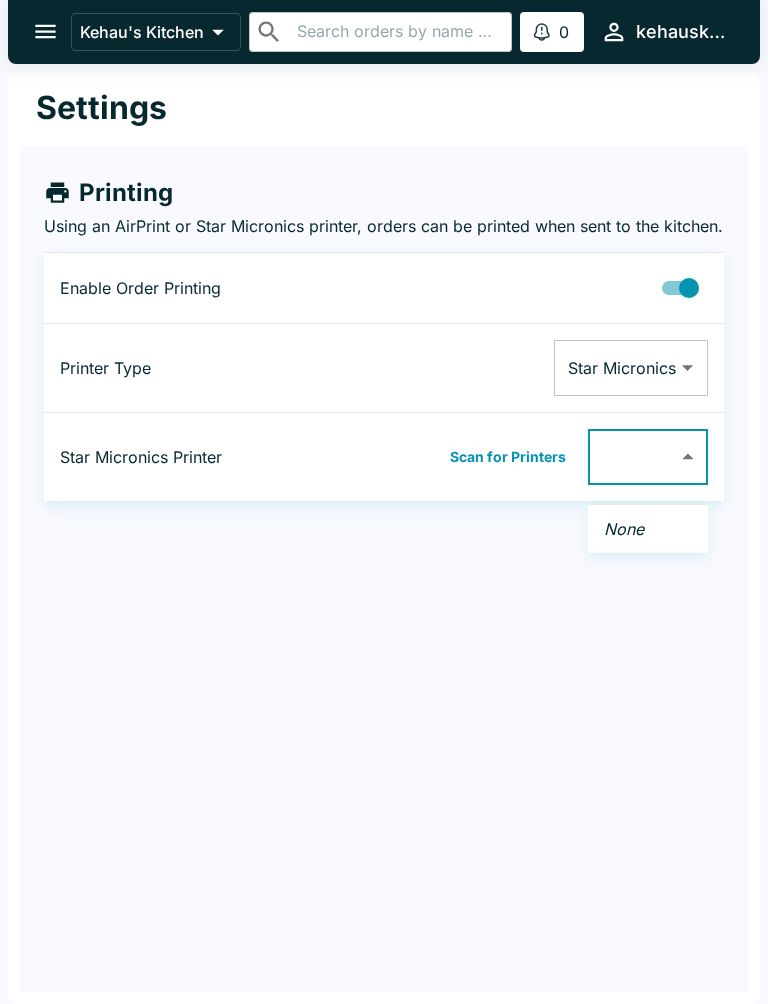 click at bounding box center (384, 502) 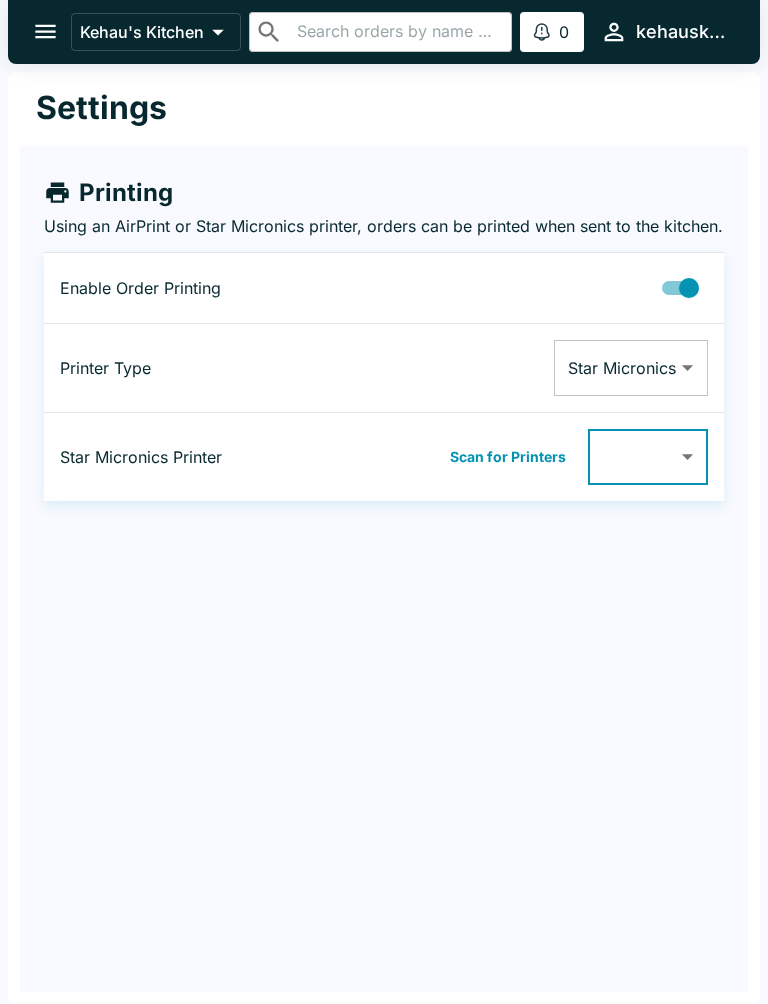 click on "Kehau's Kitchen ​ ​ 0 Alerts kehauskitchen Settings Printing Using an AirPrint or Star Micronics printer, orders can be printed when sent to the kitchen. Enable Order Printing Printer Type Star Micronics Star Micronics ​ Star Micronics Printer Scan for Printers ​ ​ Beluga Kitchen | Kehau's Kitchen Manage Orders Sales Summary Pause Board Settings View Menu Logout" at bounding box center (384, 502) 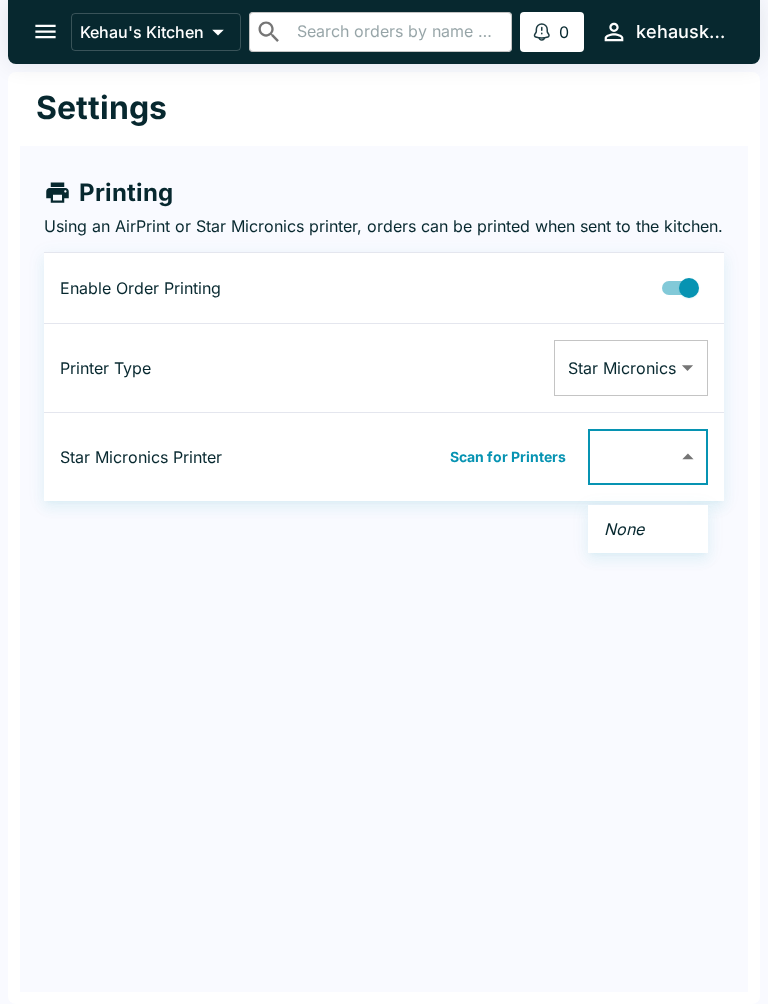 click on "None" at bounding box center (648, 529) 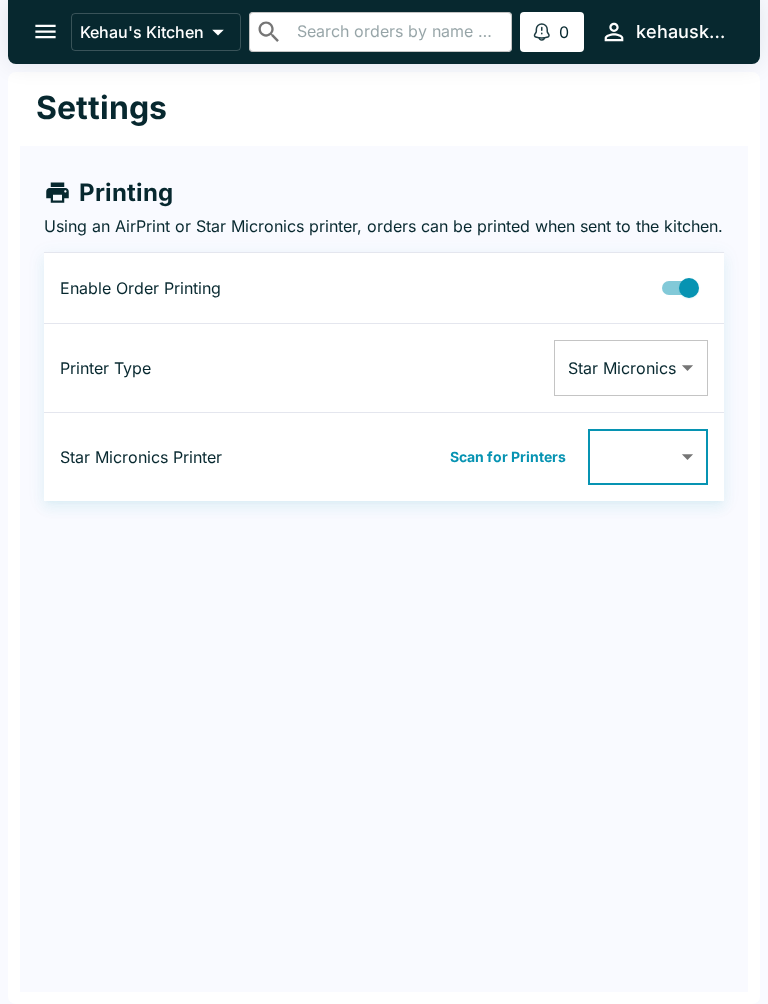 click at bounding box center [689, 288] 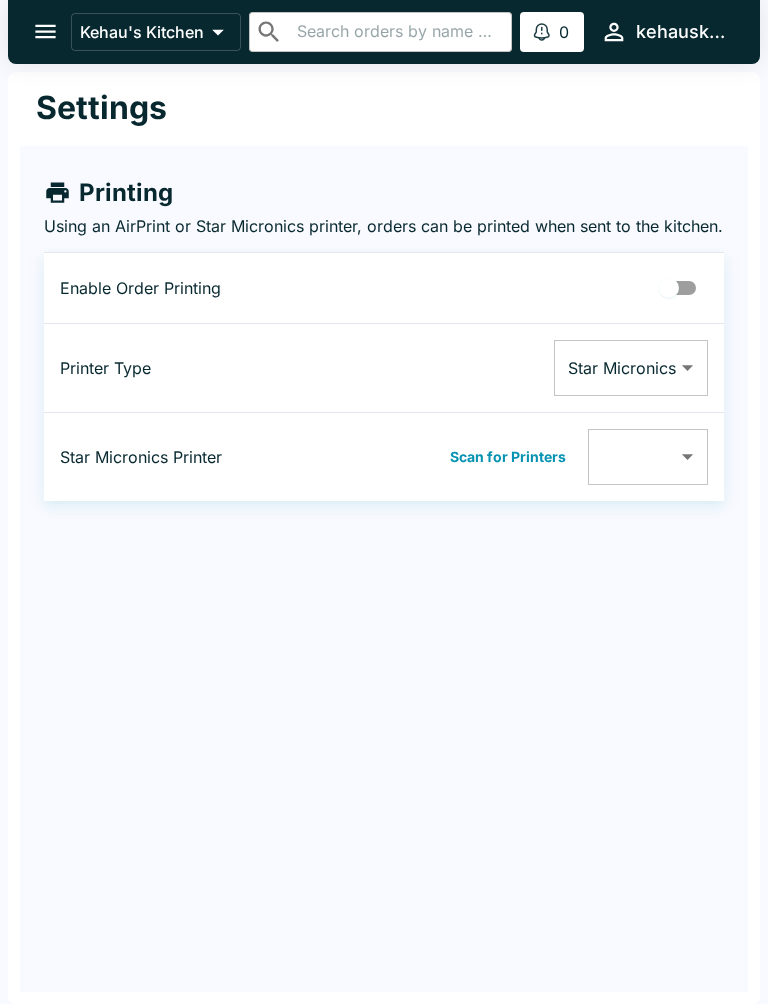click at bounding box center (669, 288) 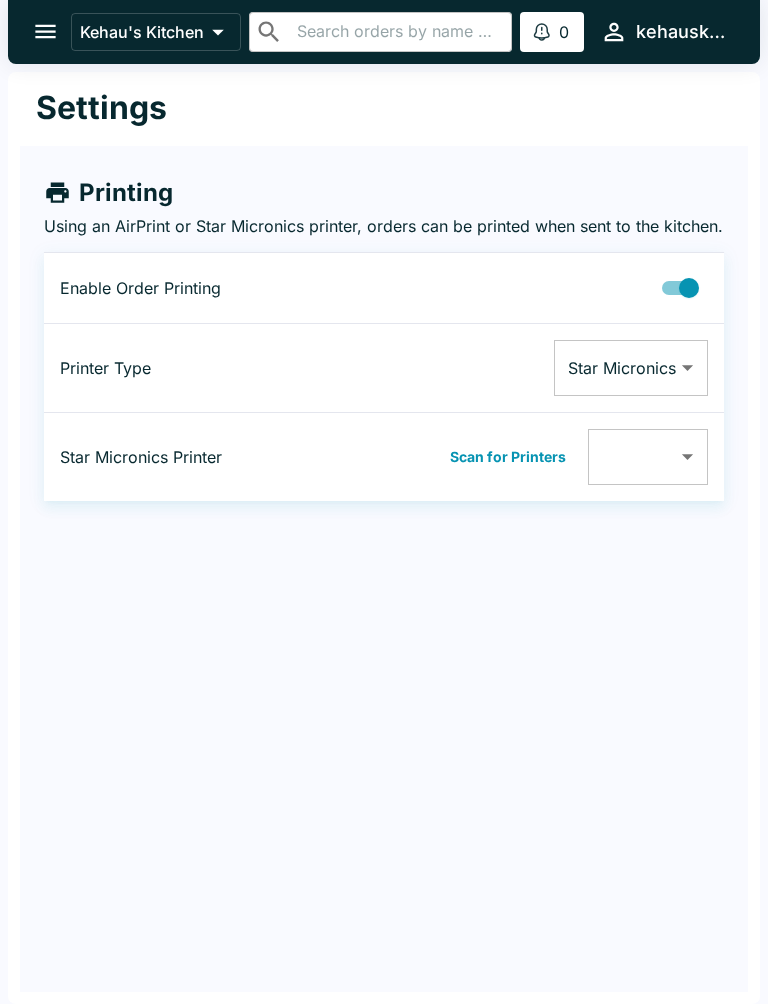 click on "Kehau's Kitchen ​ ​ 0 Alerts kehauskitchen Settings Printing Using an AirPrint or Star Micronics printer, orders can be printed when sent to the kitchen. Enable Order Printing Printer Type Star Micronics Star Micronics ​ Star Micronics Printer Scan for Printers ​ ​ Beluga Kitchen | Kehau's Kitchen Manage Orders Sales Summary Pause Board Settings View Menu Logout" at bounding box center (384, 502) 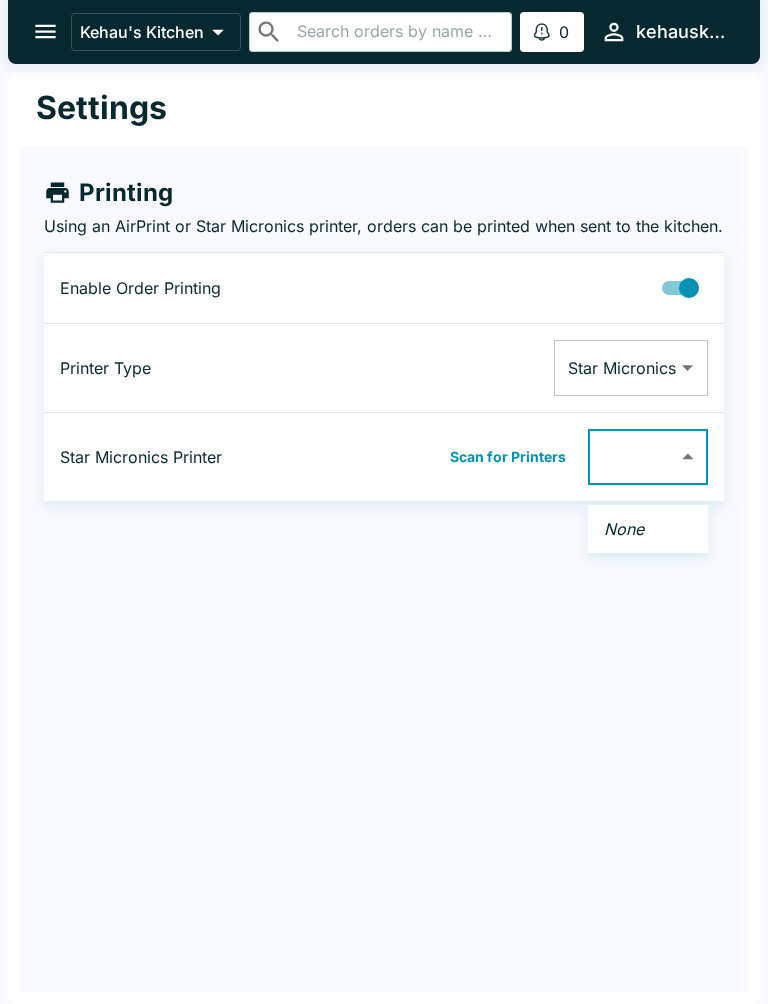 click at bounding box center [384, 502] 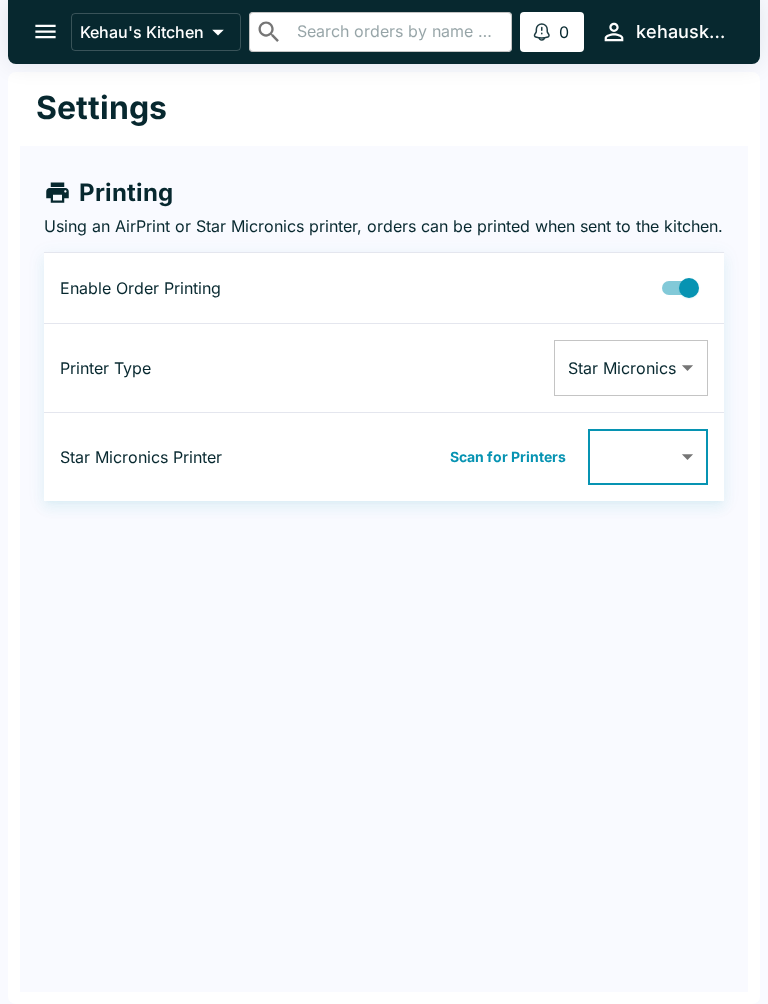 click on "Scan for Printers" at bounding box center (508, 457) 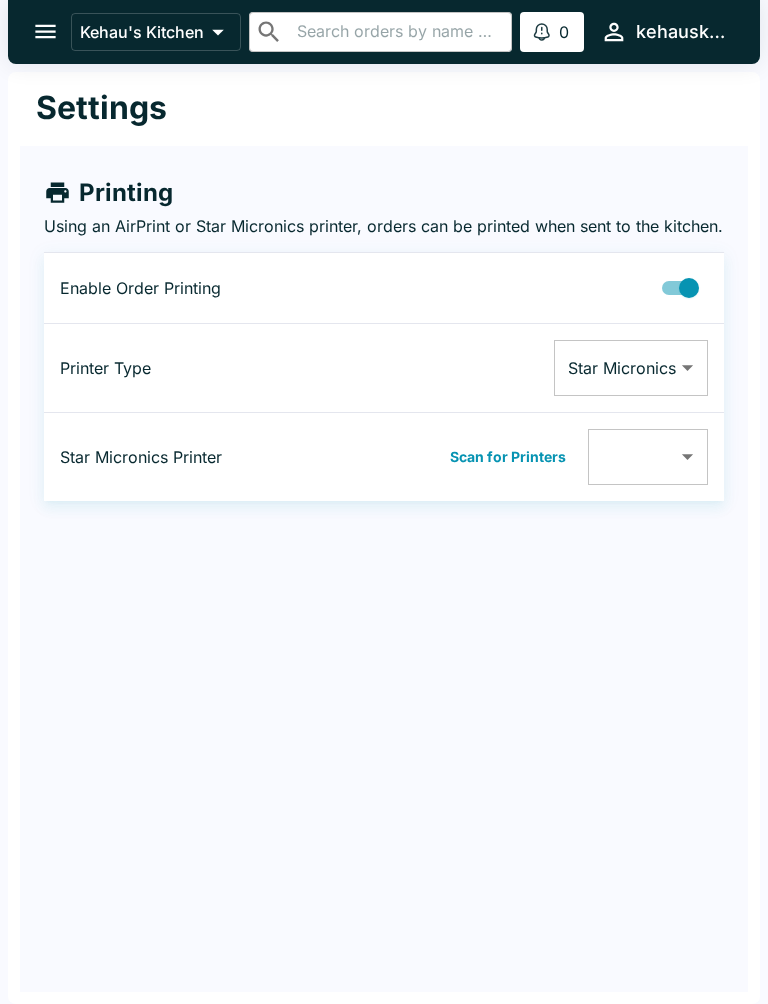 click on "Scan for Printers ​ ​" at bounding box center (514, 457) 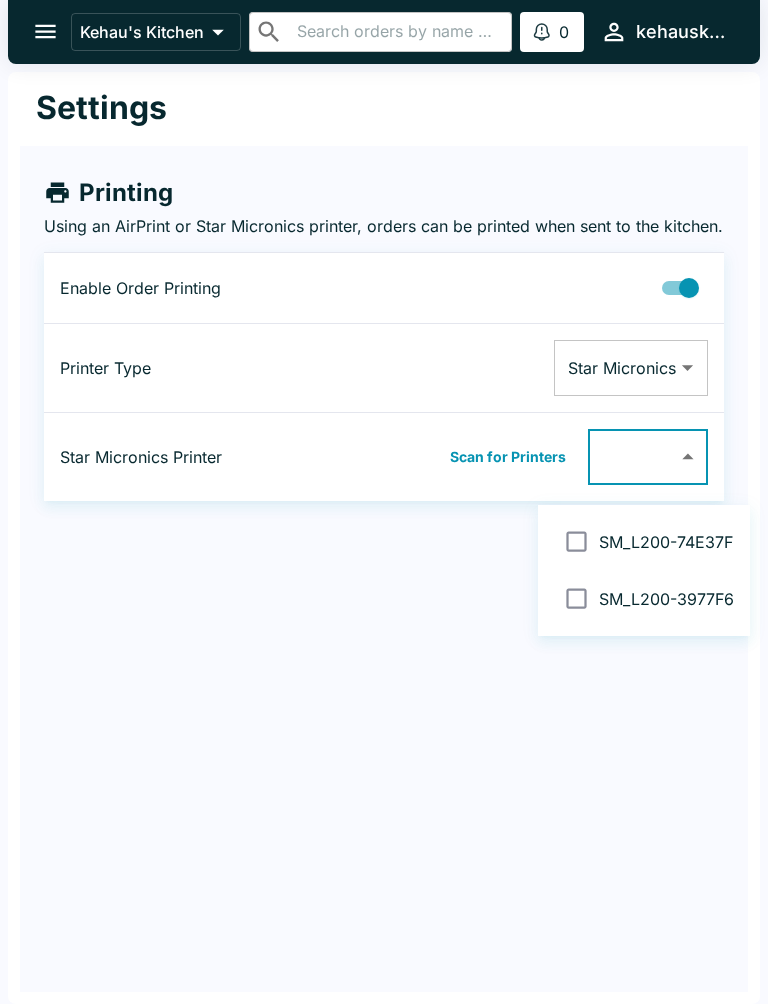 click at bounding box center [576, 541] 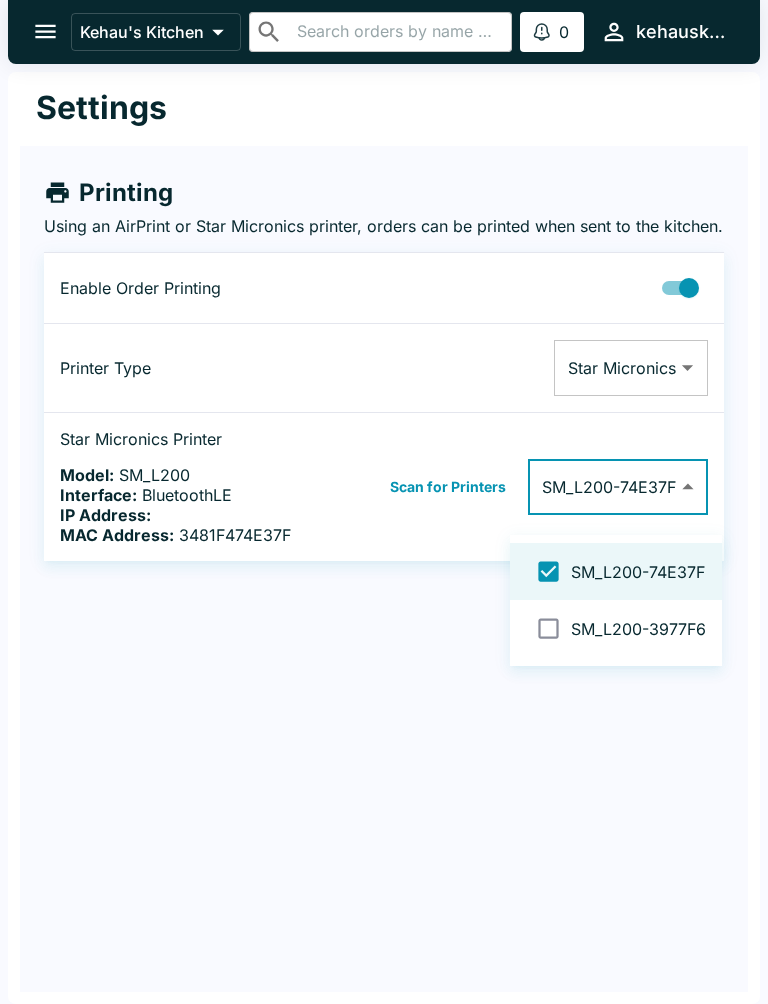 click at bounding box center (384, 502) 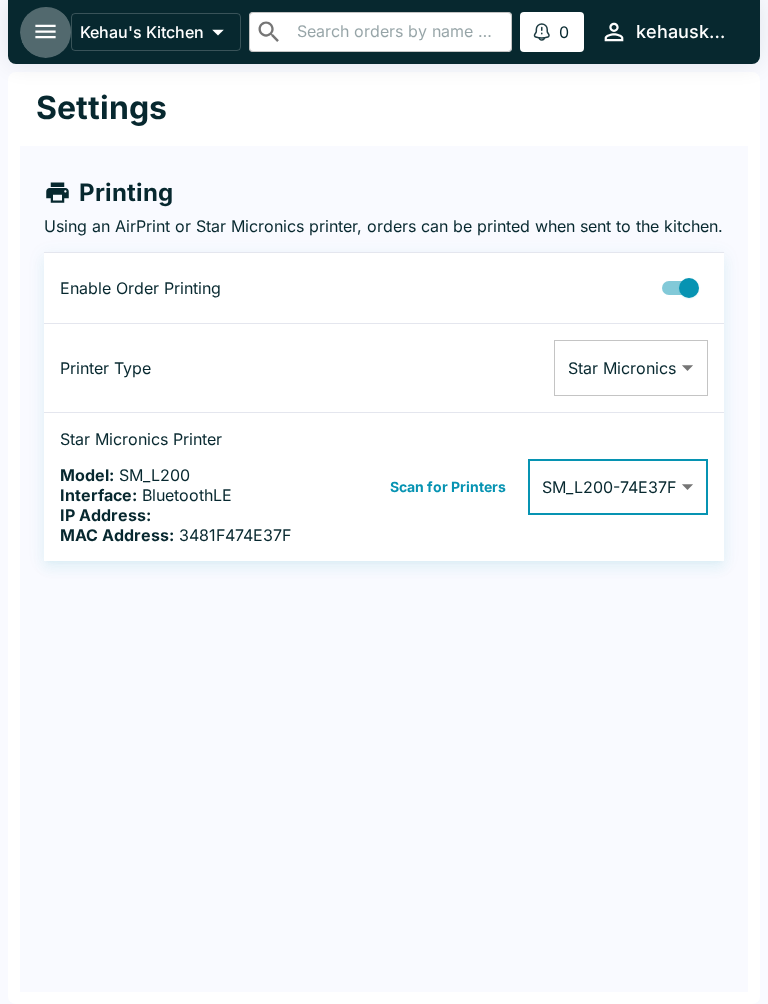click at bounding box center [45, 31] 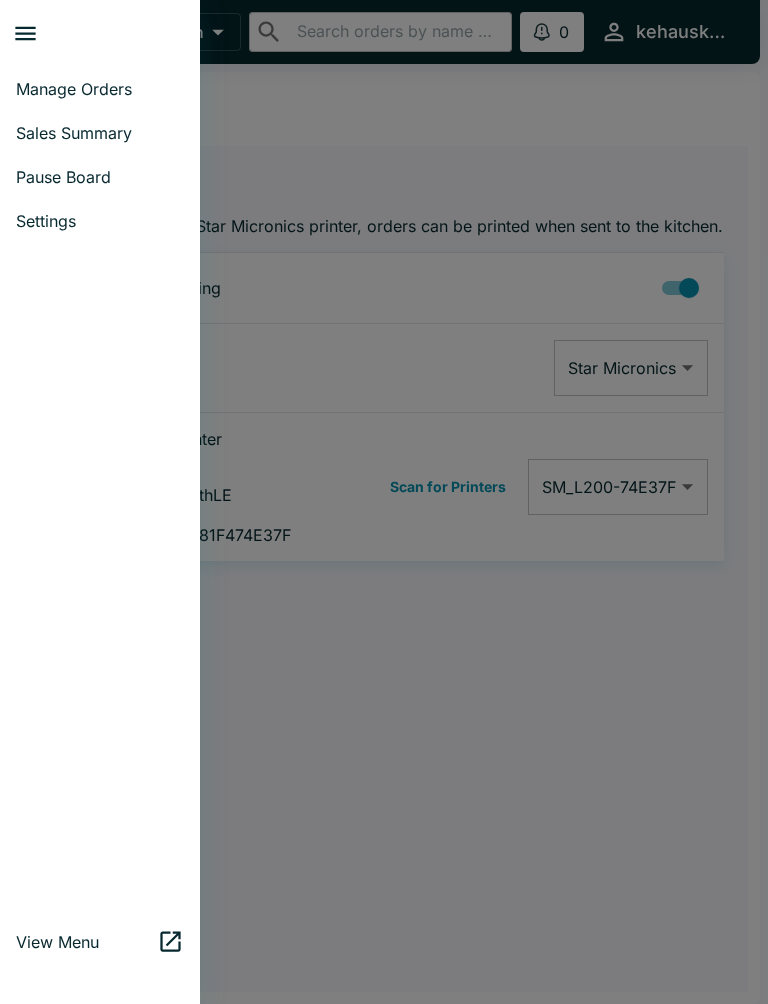 click on "Sales Summary" at bounding box center [100, 133] 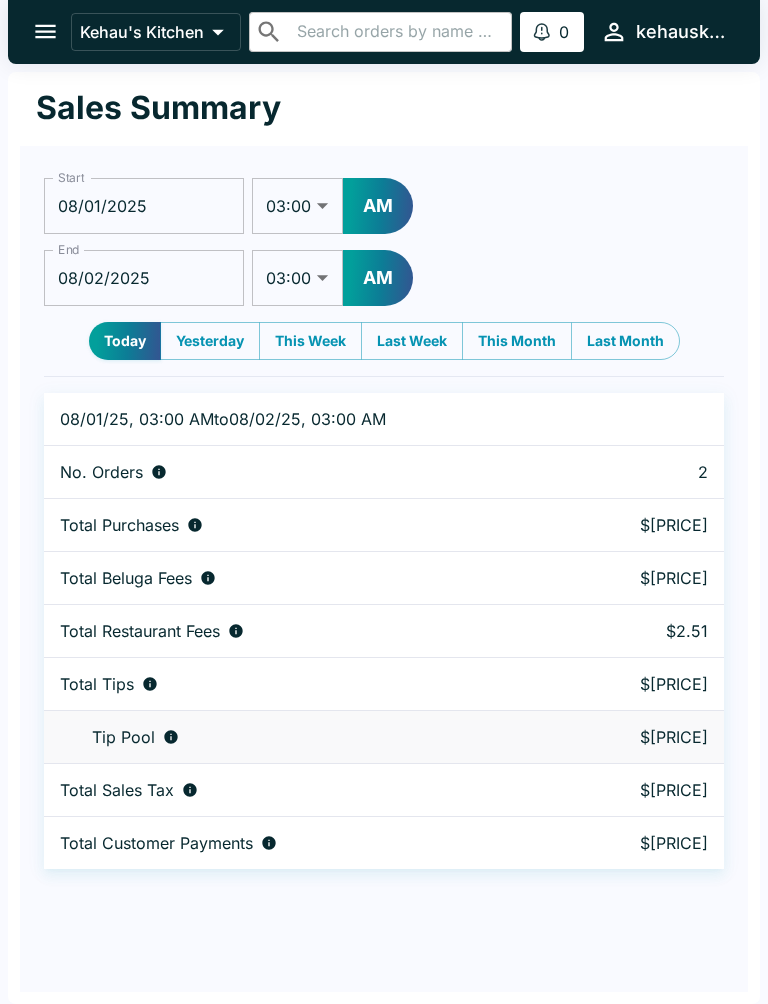 click 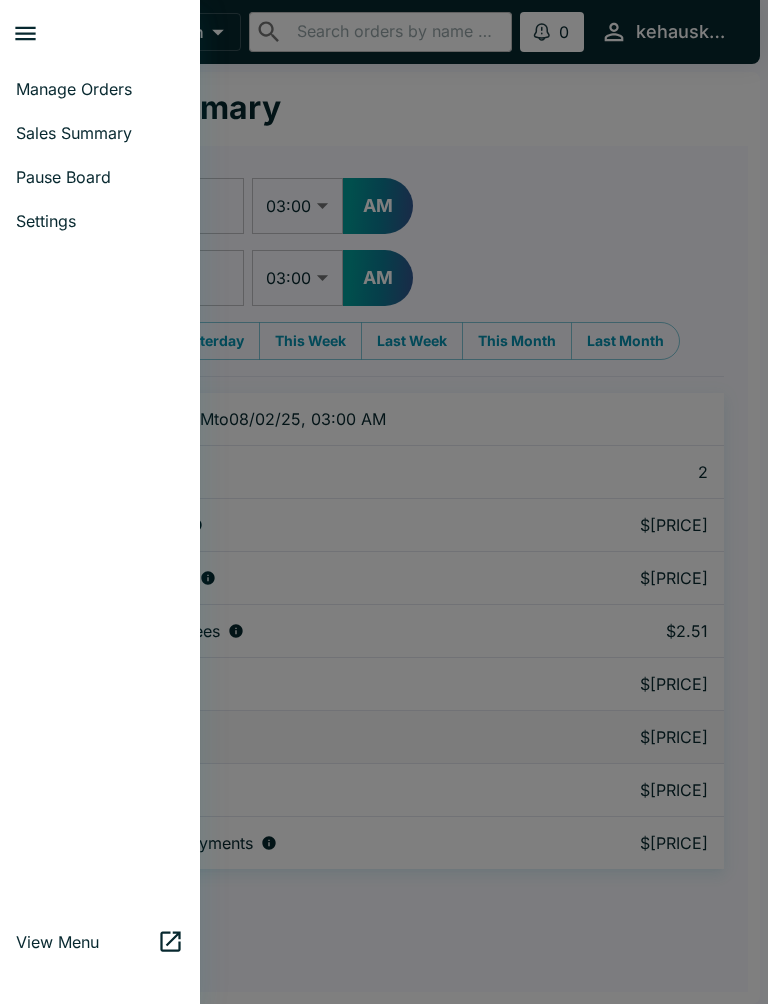 click on "Manage Orders" at bounding box center [100, 89] 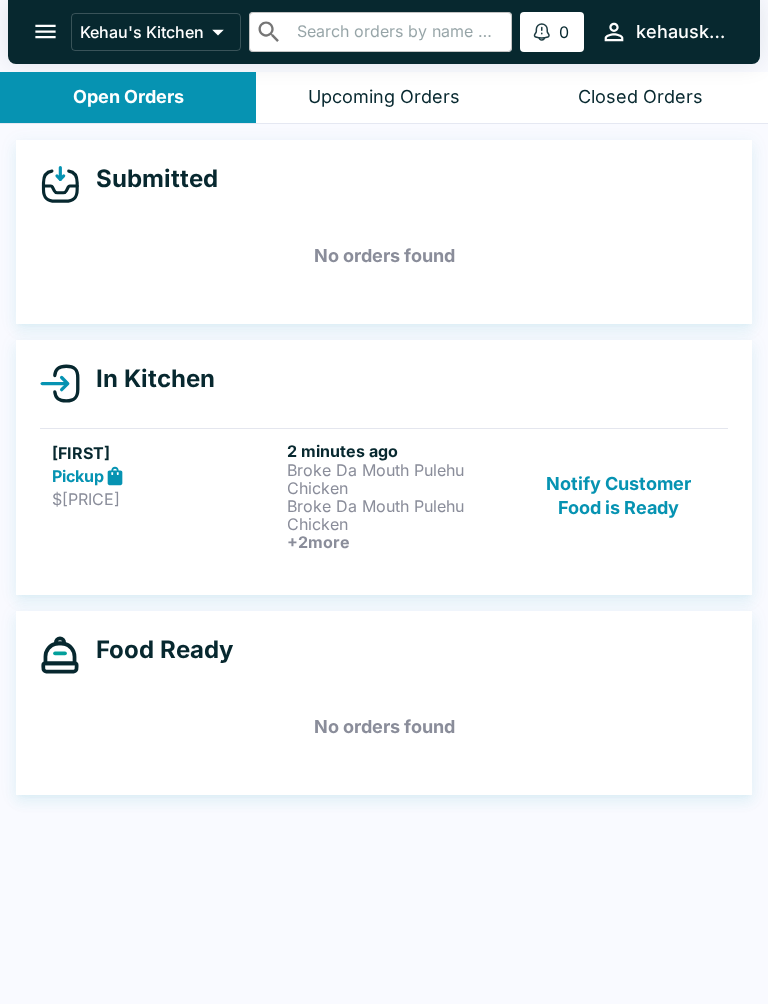 click on "Broke Da Mouth Pulehu Chicken" at bounding box center (400, 515) 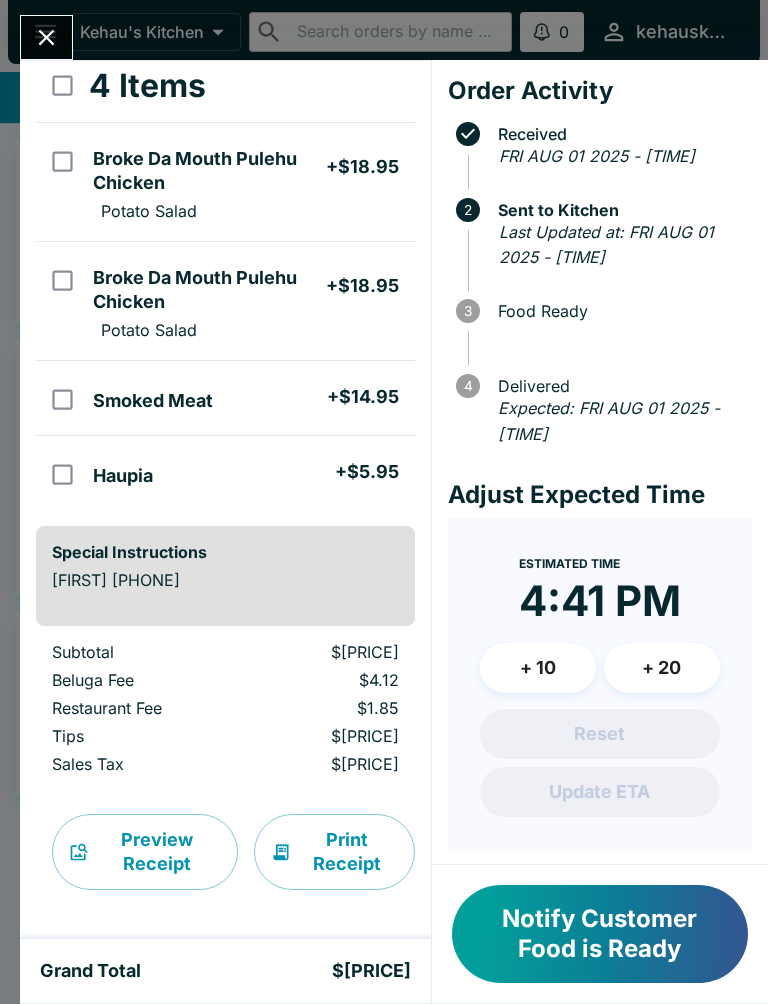 scroll, scrollTop: 111, scrollLeft: 0, axis: vertical 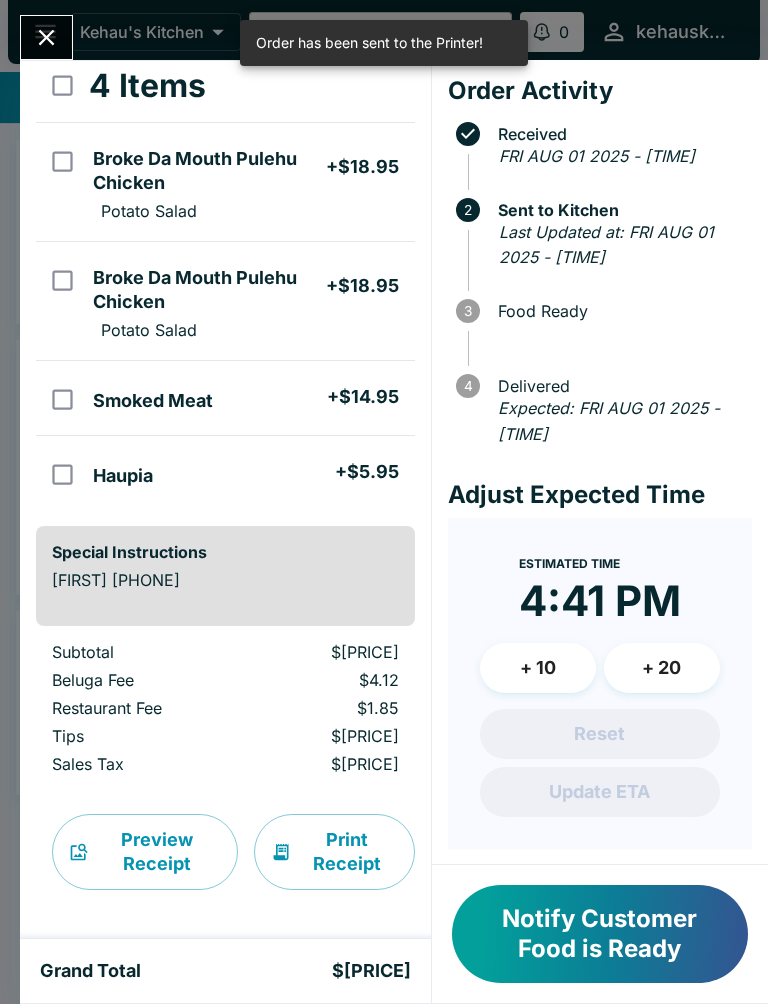 click 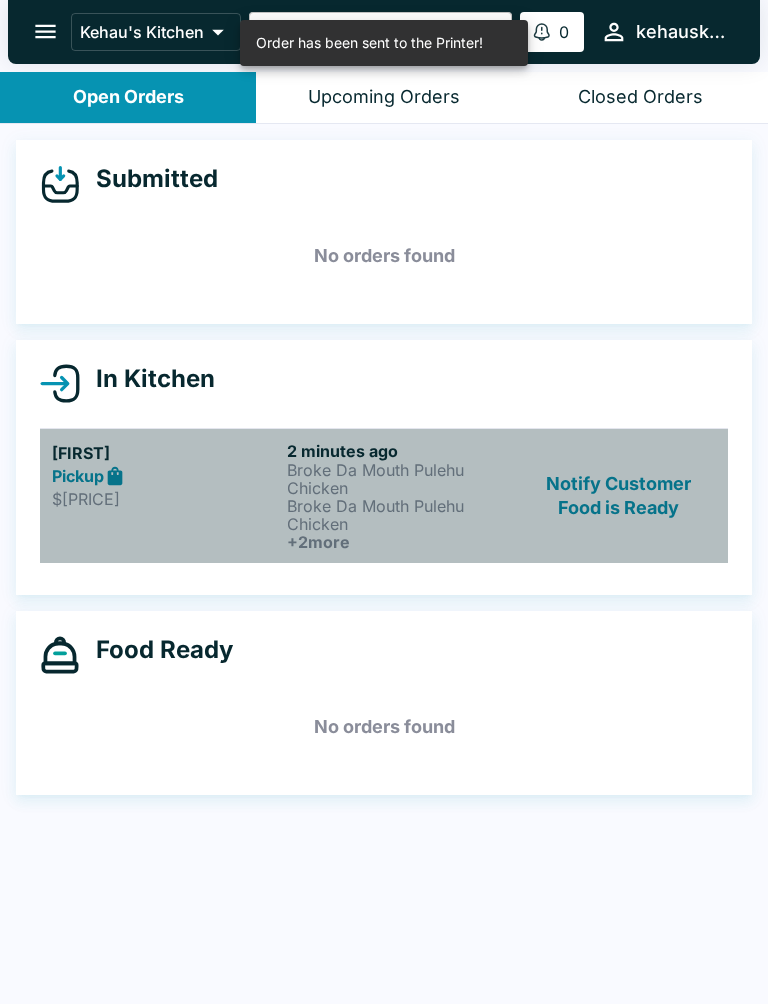 click on "Broke Da Mouth Pulehu Chicken" at bounding box center (400, 515) 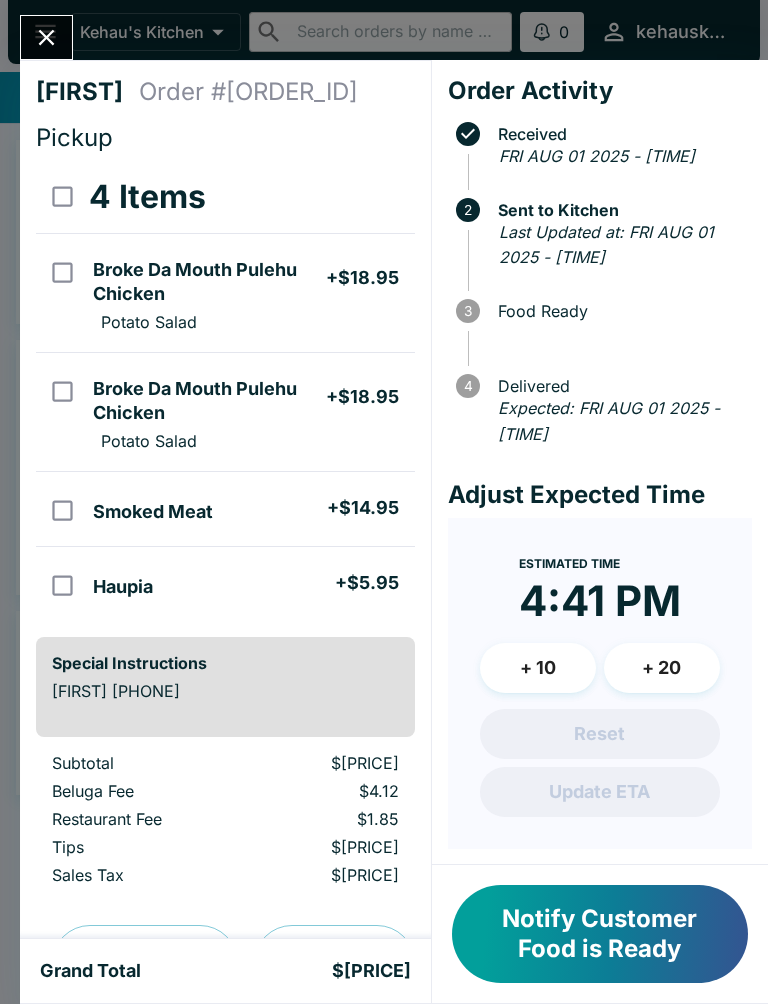click at bounding box center (46, 37) 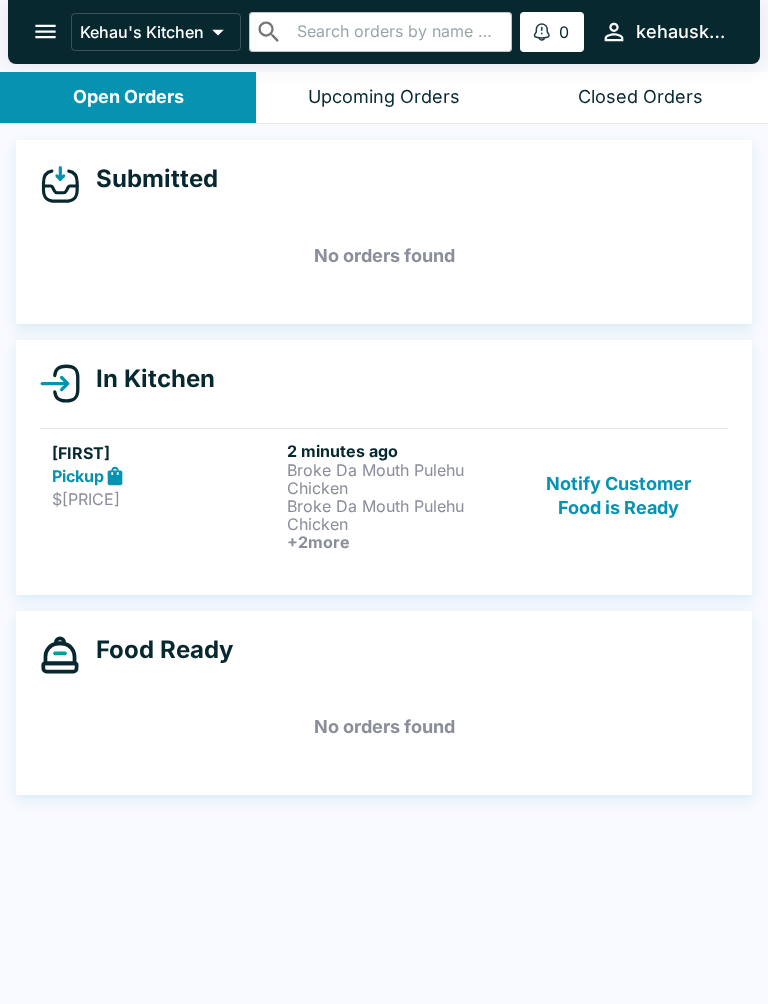 click 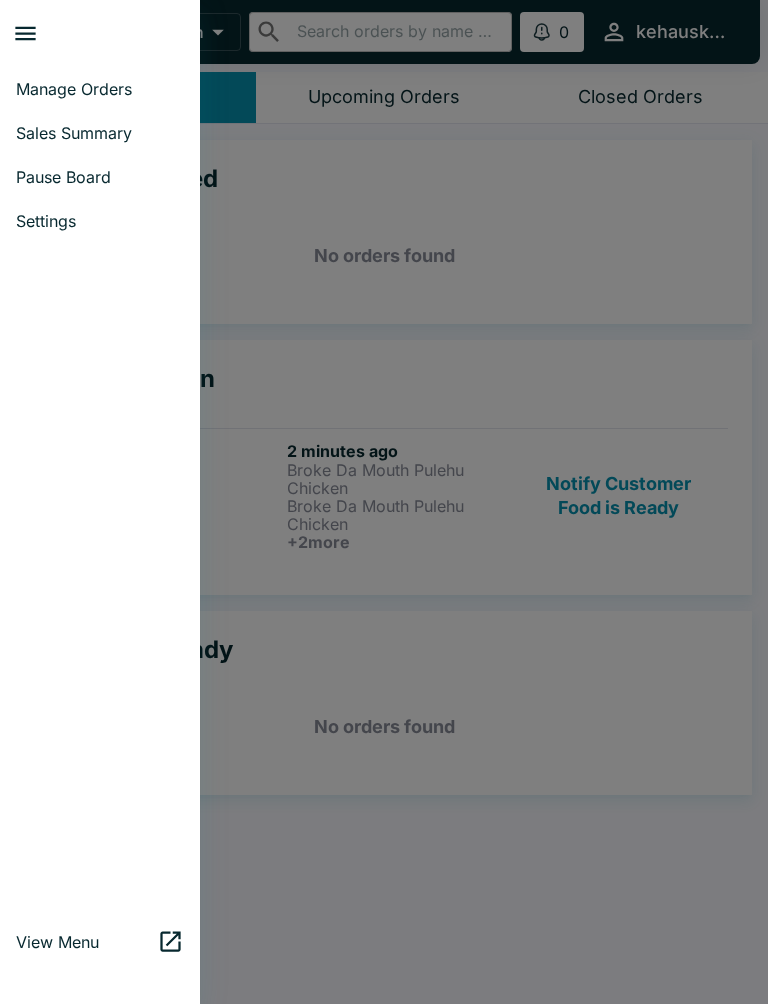 click on "Settings" at bounding box center [100, 221] 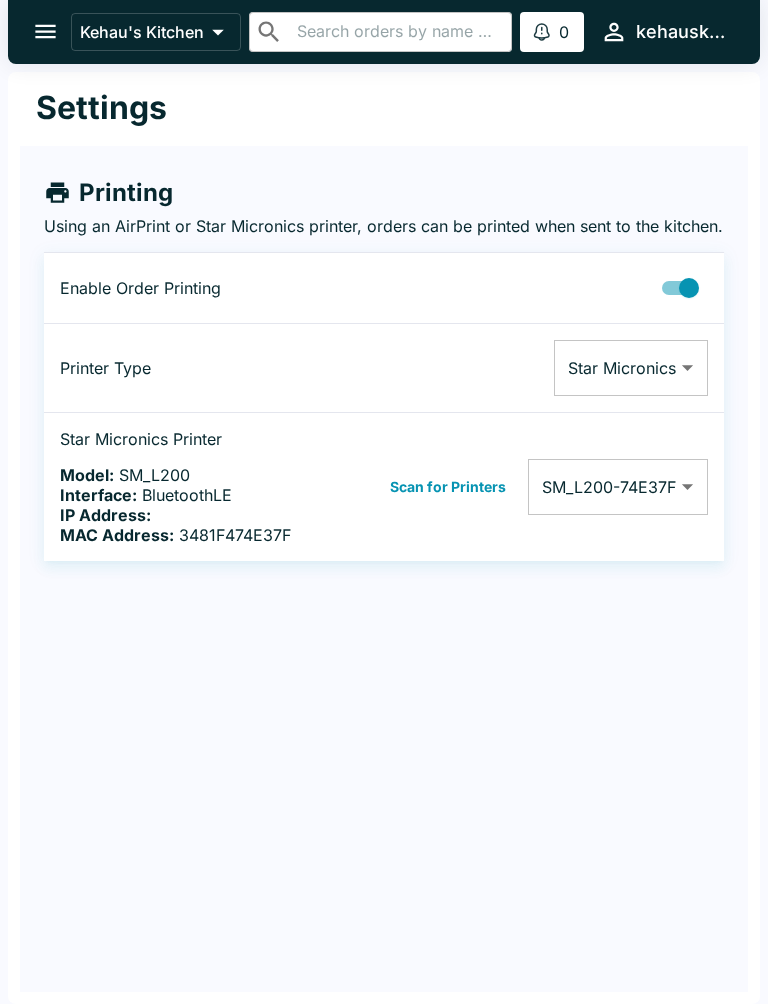 click on "Kehau's Kitchen ​ ​ 0 Alerts kehauskitchen Settings Printing Using an AirPrint or Star Micronics printer, orders can be printed when sent to the kitchen. Enable Order Printing Printer Type Star Micronics Star Micronics ​ Star Micronics Printer Model:   SM_L200 Interface:   BluetoothLE IP Address:   MAC Address:   3481F474E37F Scan for Printers SM_L200-74E37F 3481F474E37F ​ Beluga Kitchen | Kehau's Kitchen Manage Orders Sales Summary Pause Board Settings View Menu Logout" at bounding box center (384, 502) 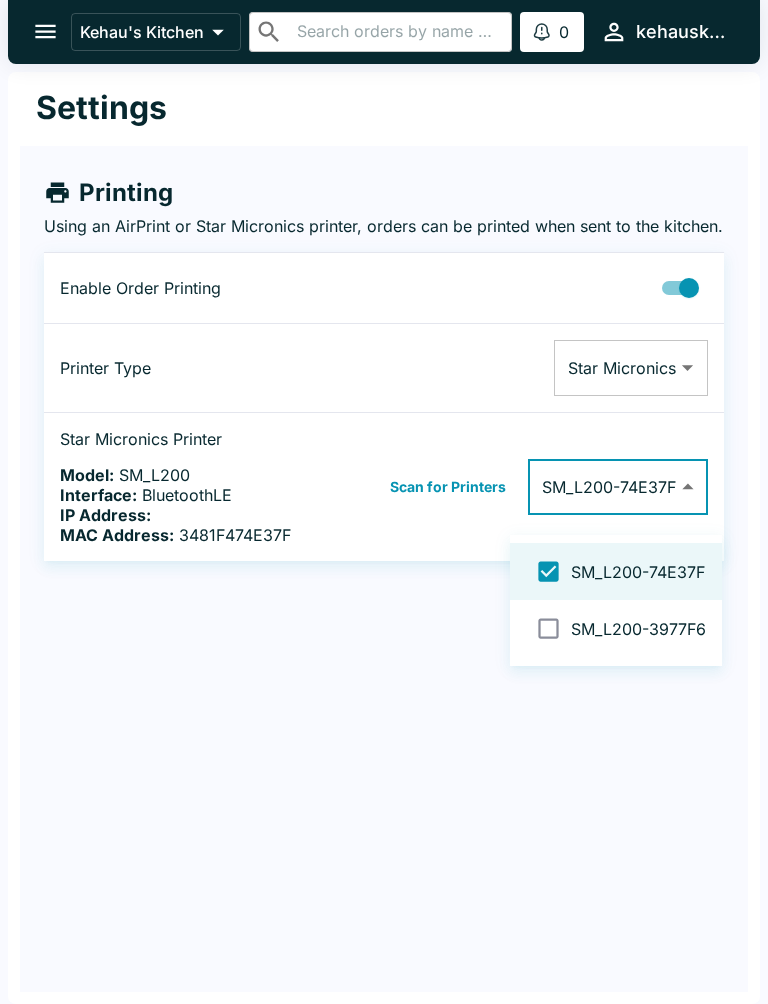 click at bounding box center (384, 502) 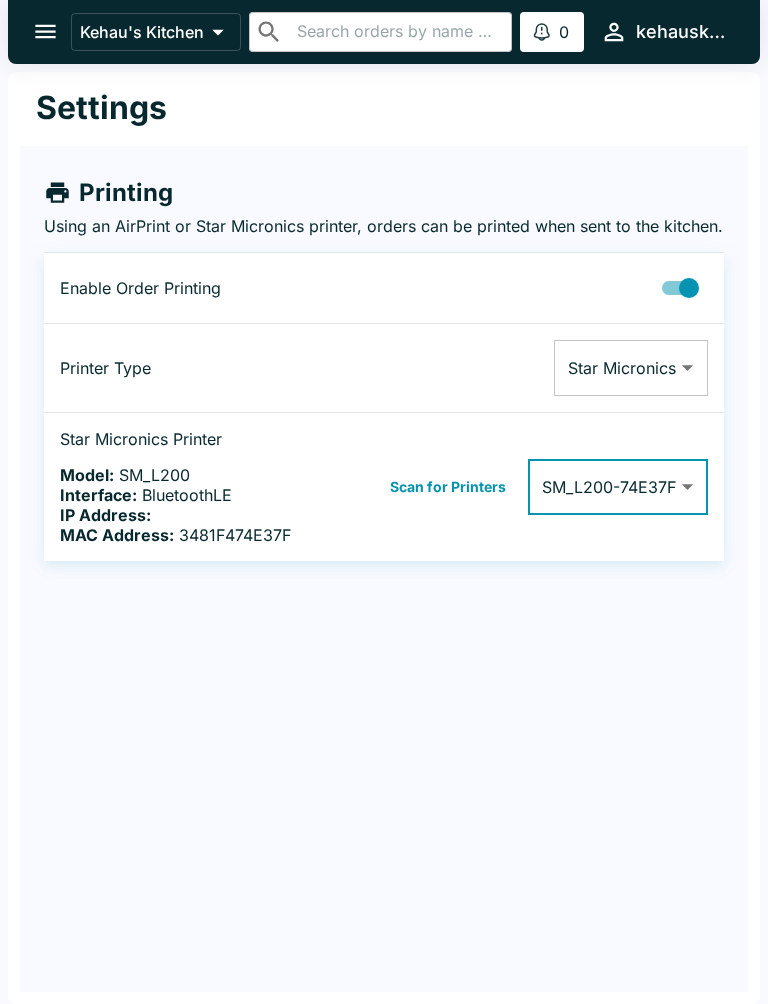 click 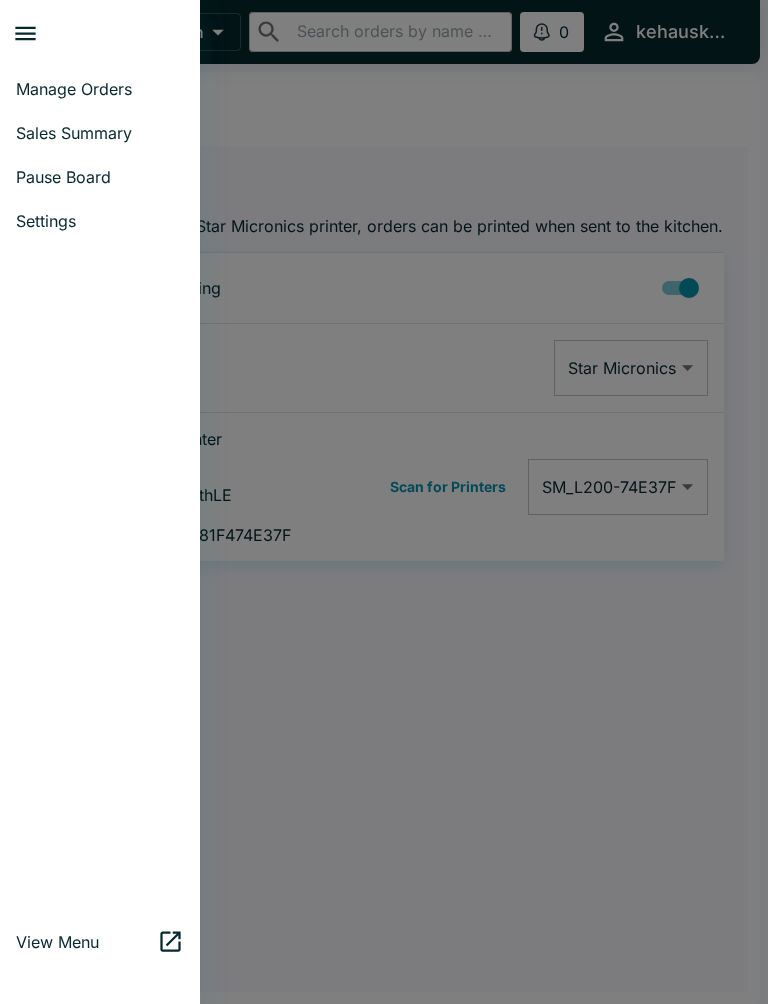 click on "Sales Summary" at bounding box center (100, 133) 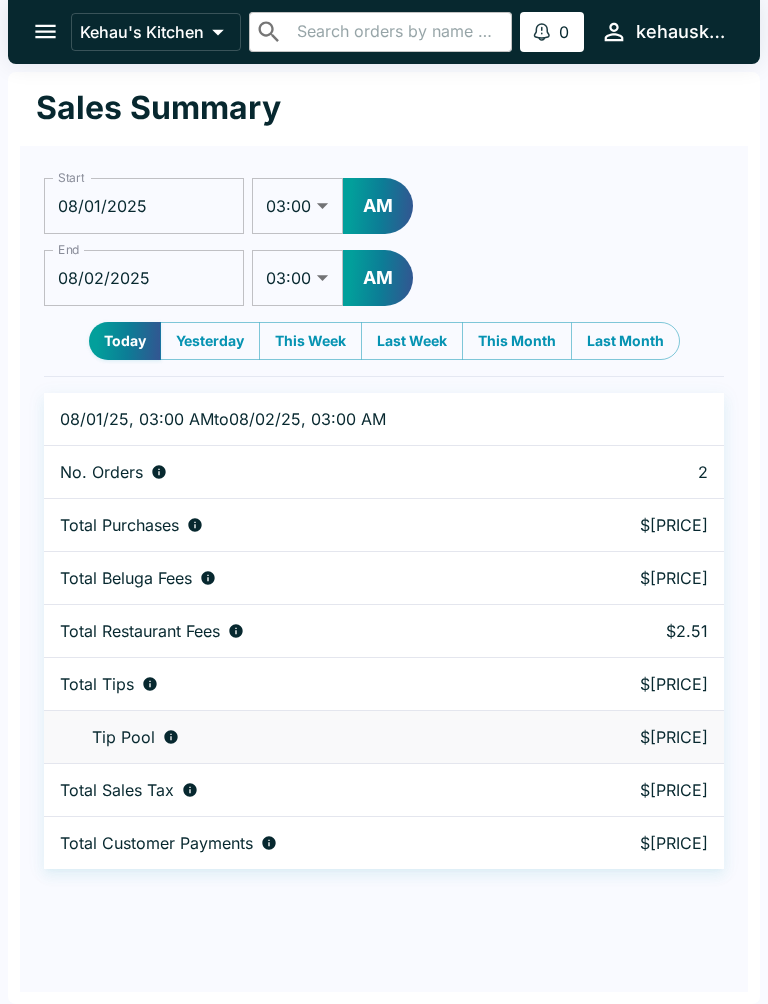 click at bounding box center (45, 31) 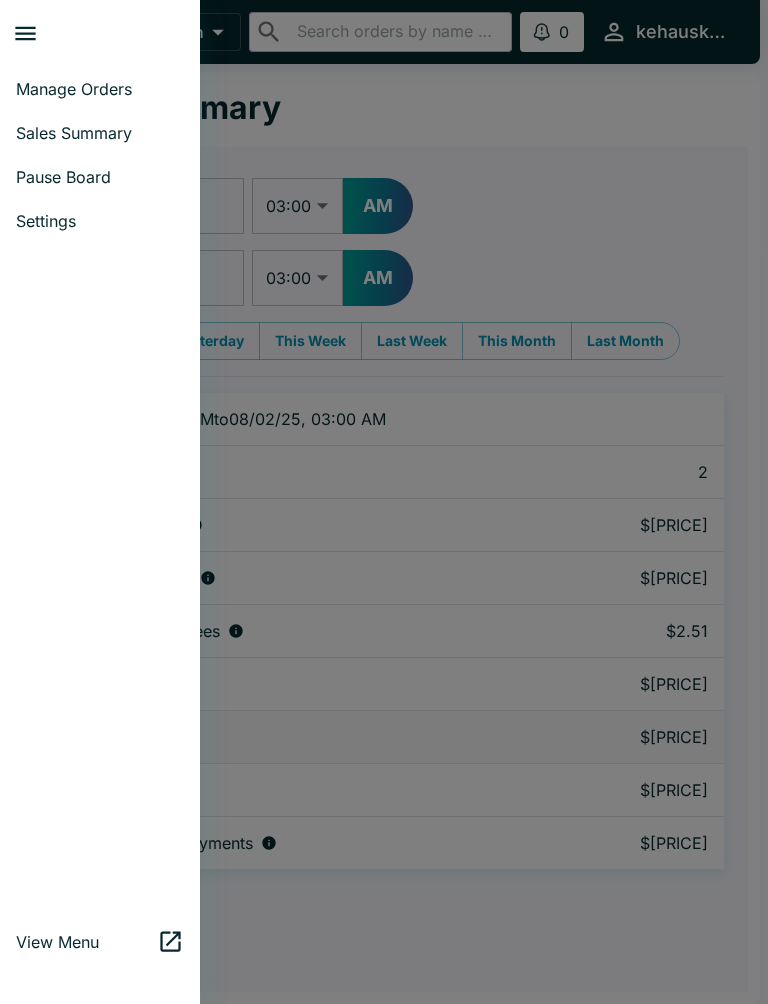 click on "Manage Orders" at bounding box center (100, 89) 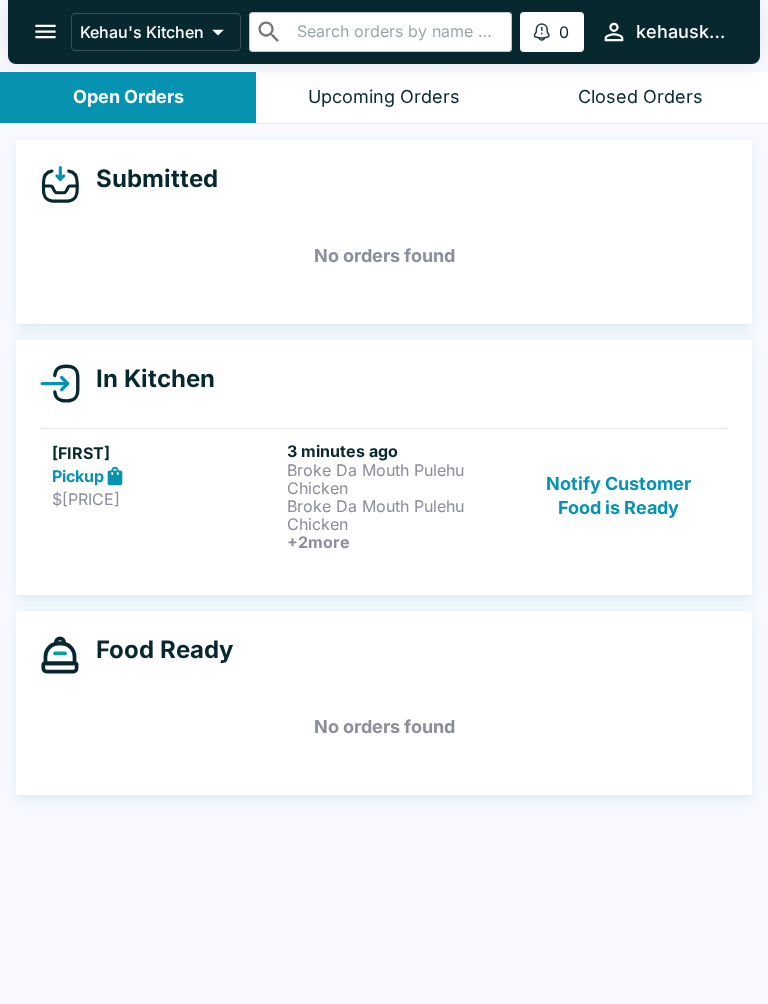 click on "Broke Da Mouth Pulehu Chicken" at bounding box center (400, 479) 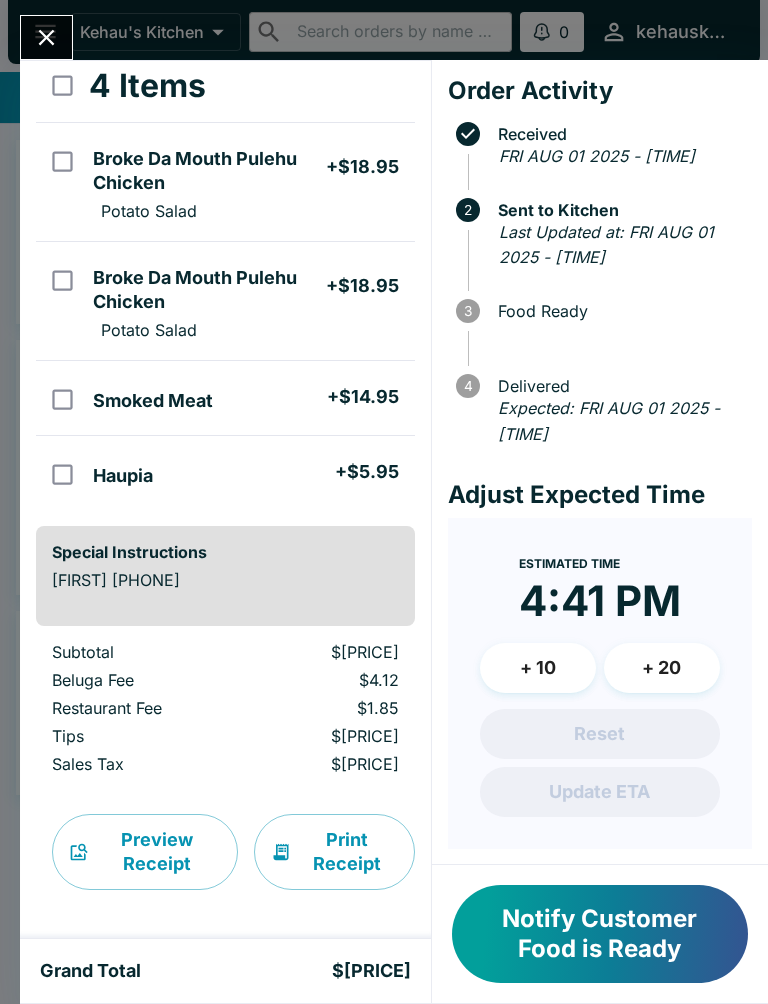 scroll, scrollTop: 111, scrollLeft: 0, axis: vertical 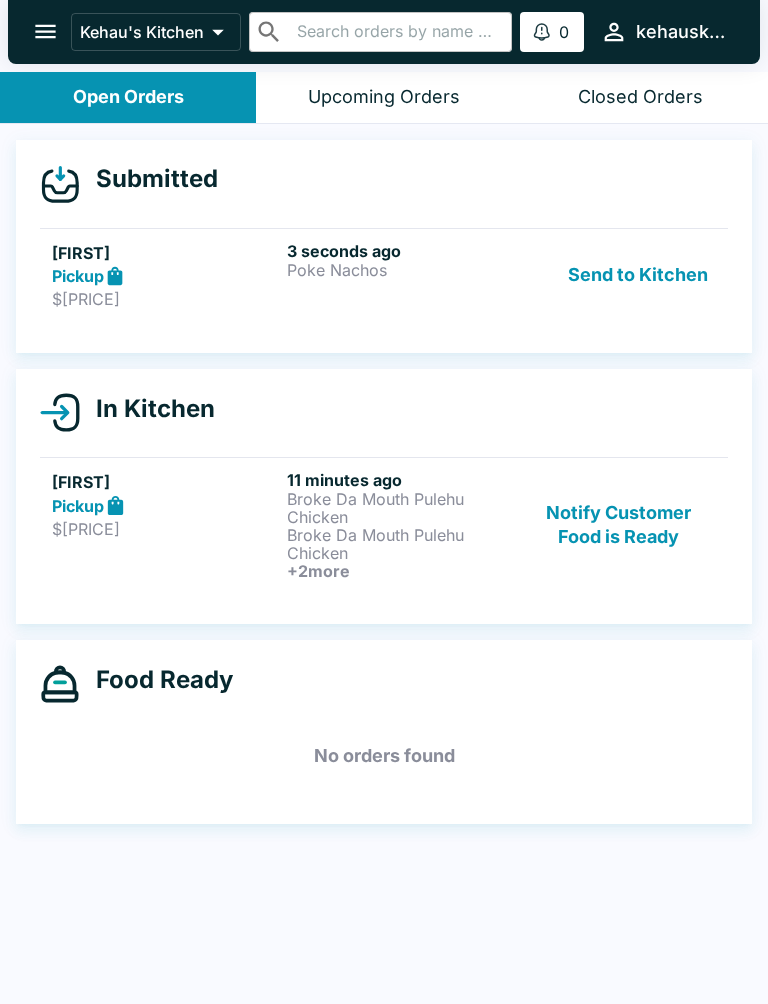 click on "11 minutes ago" at bounding box center [400, 480] 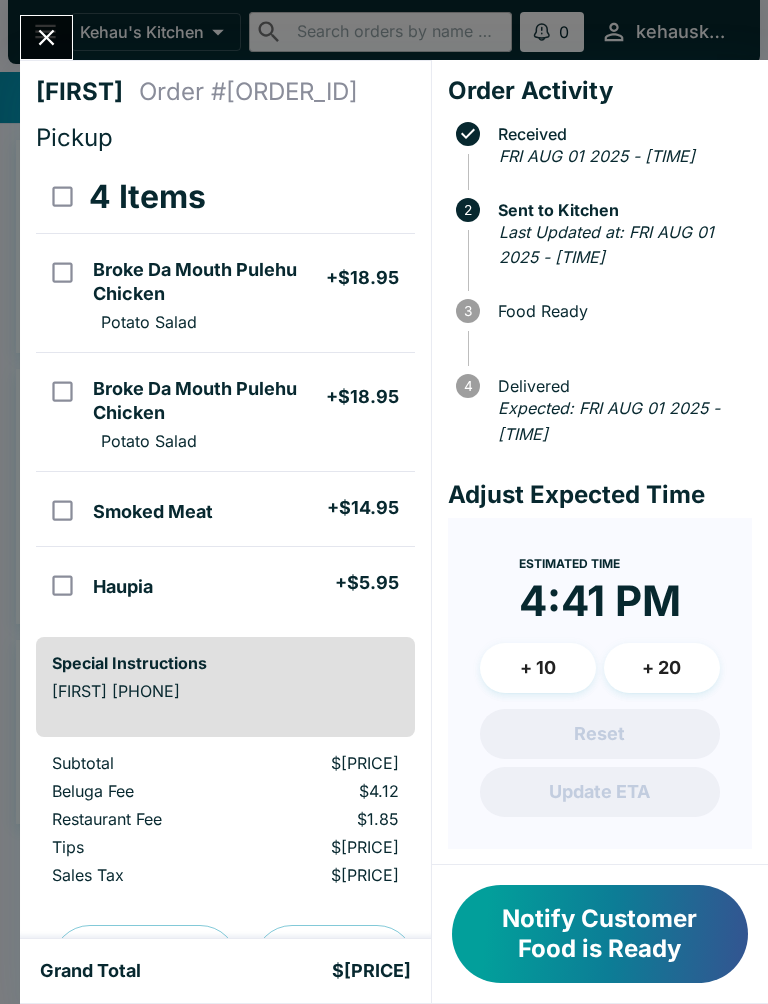 click 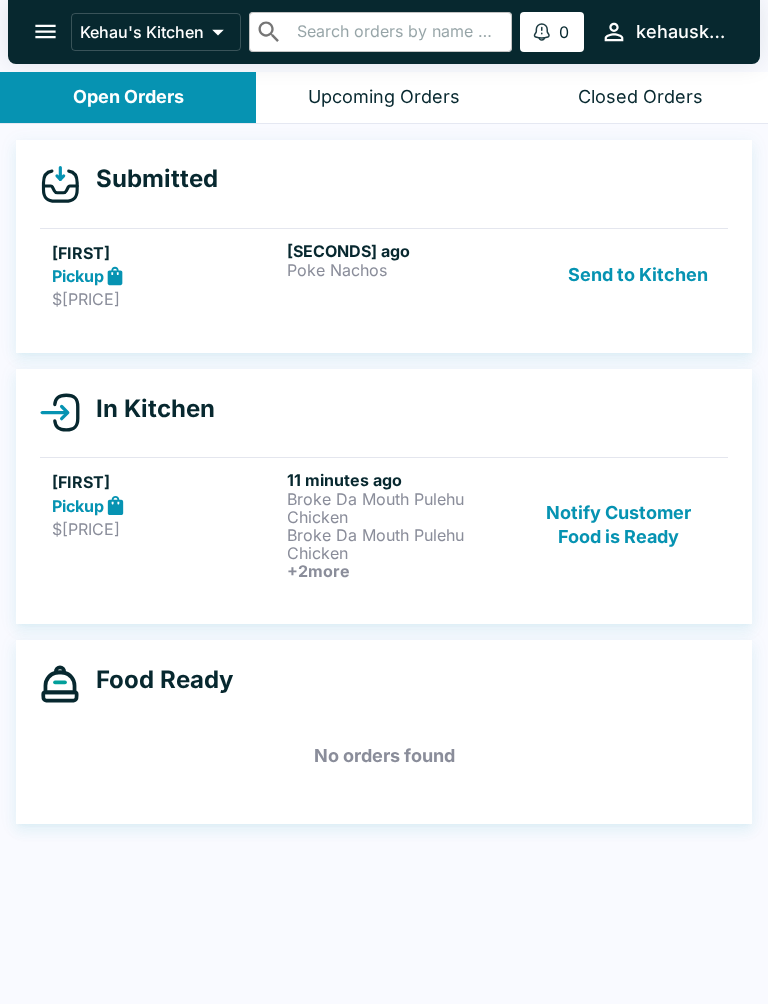 click on "[SECONDS] ago" at bounding box center [400, 251] 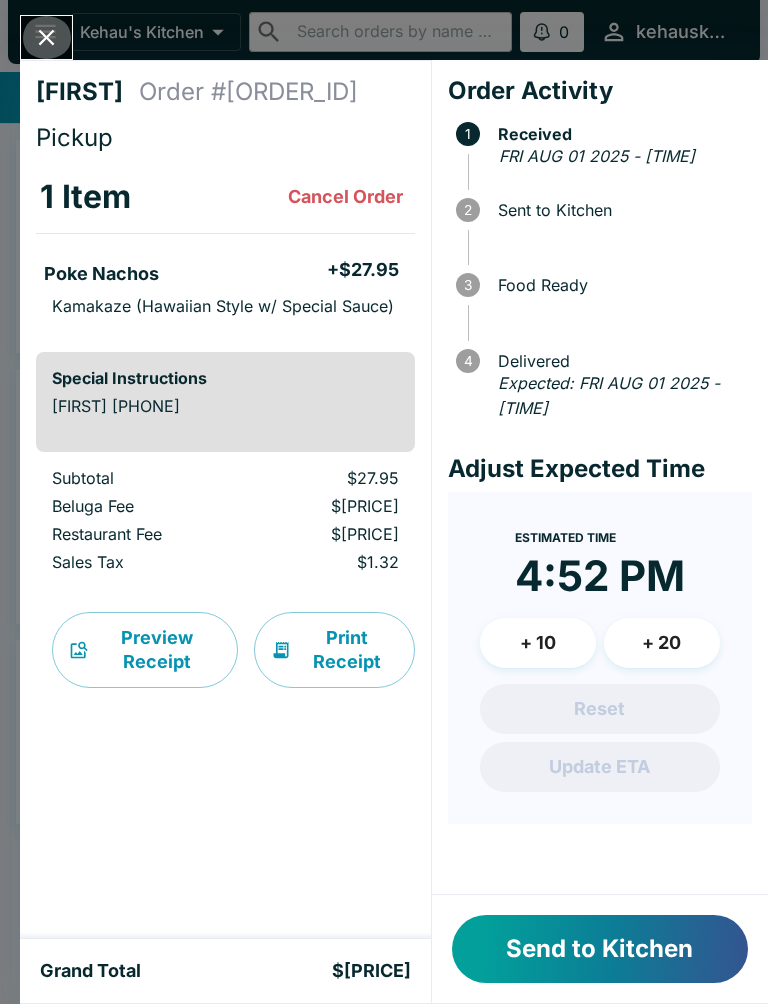 click at bounding box center (46, 37) 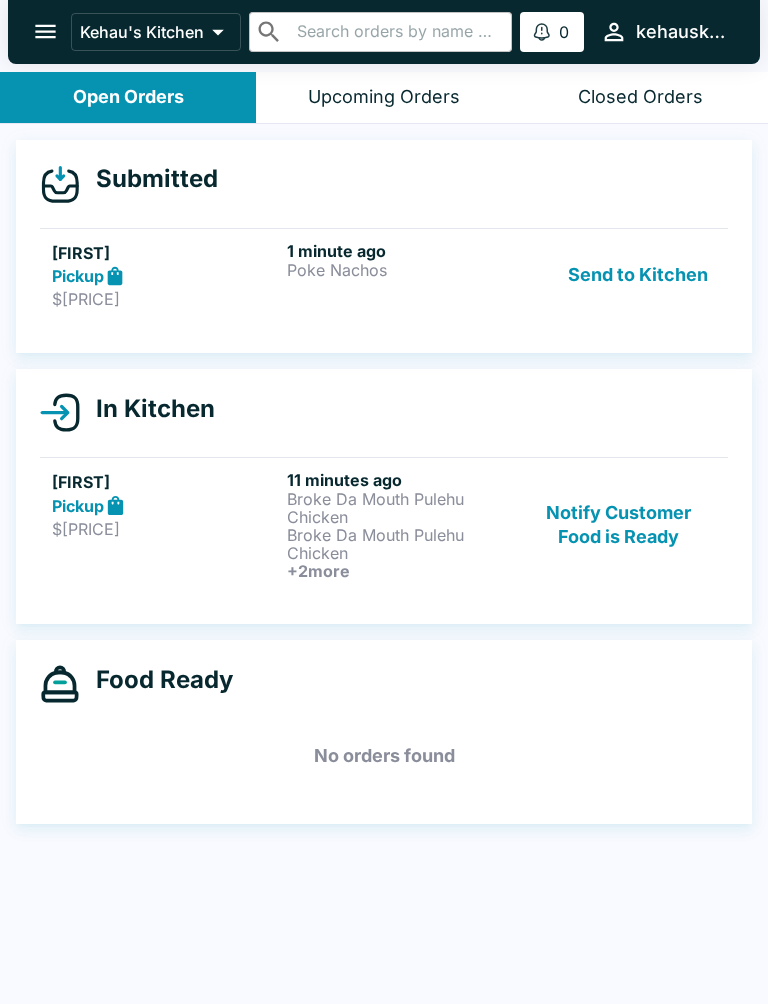 click on "Send to Kitchen" at bounding box center (638, 275) 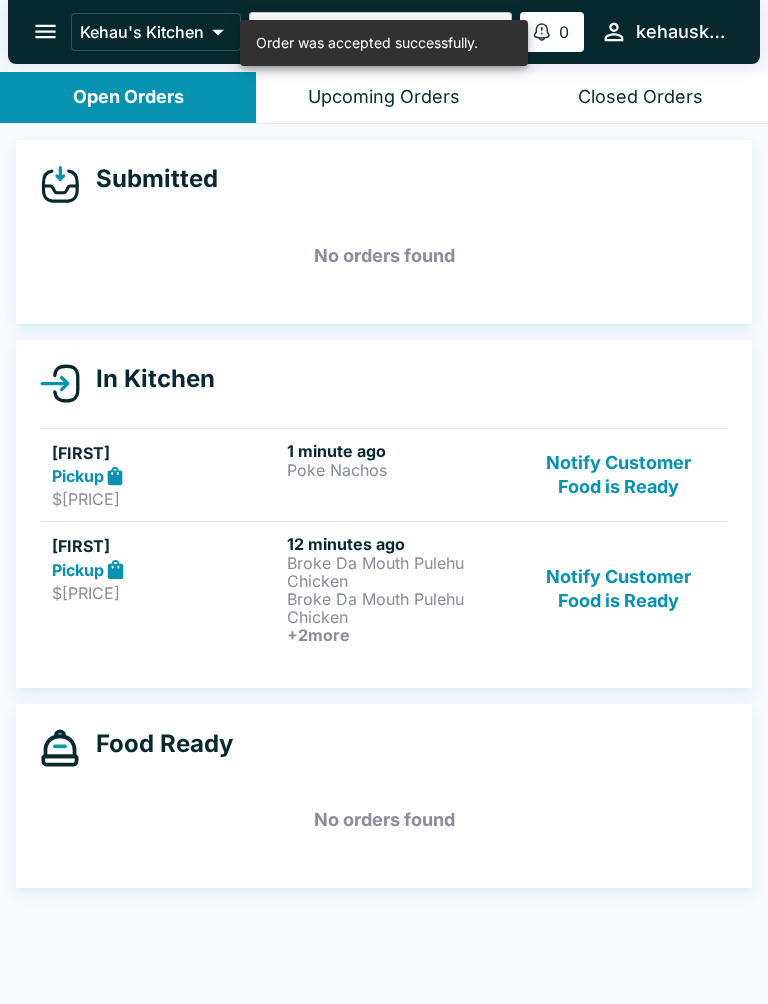click on "[FIRST]" at bounding box center (165, 453) 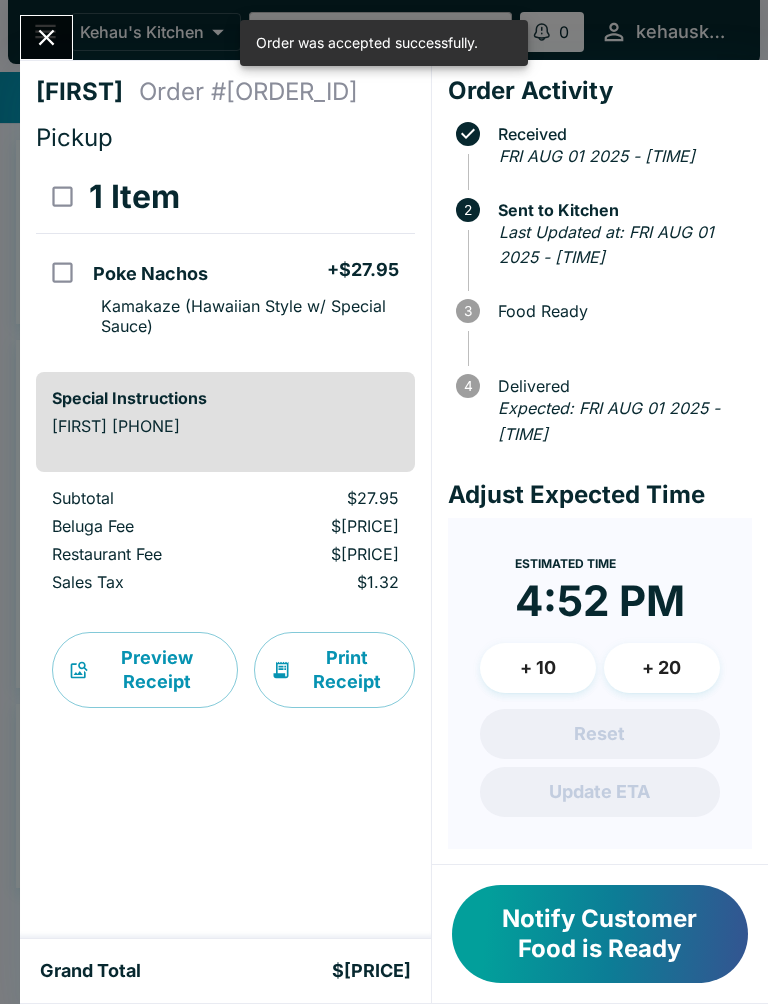 click on "[FIRST]" at bounding box center (87, 92) 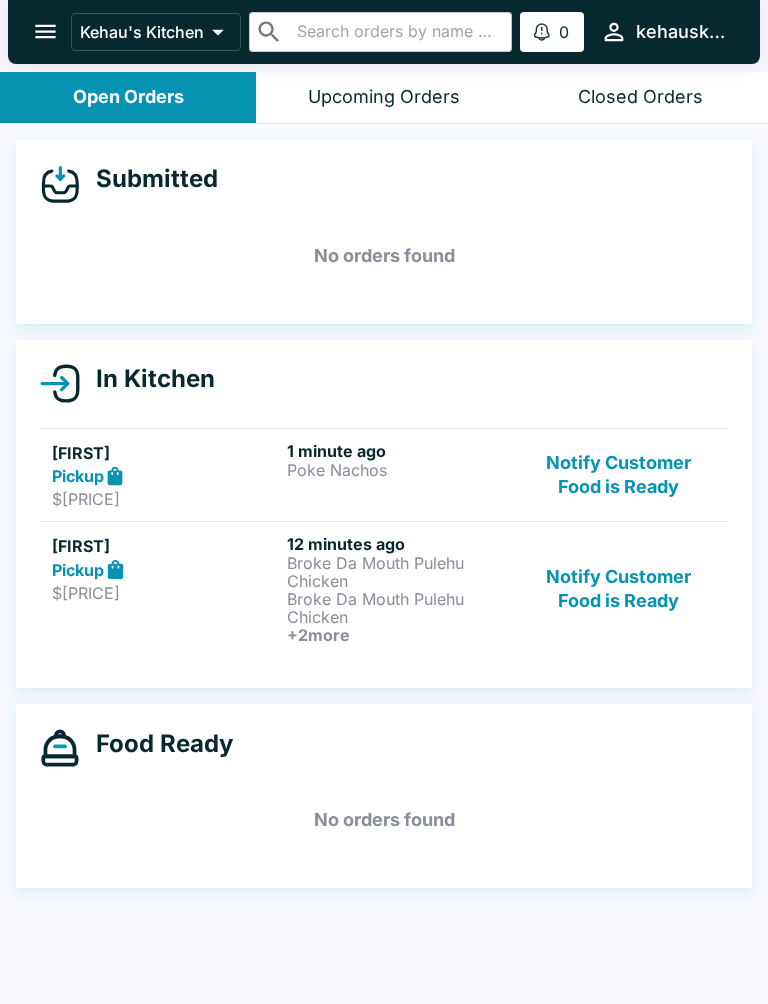 click on "Notify Customer Food is Ready" at bounding box center (619, 589) 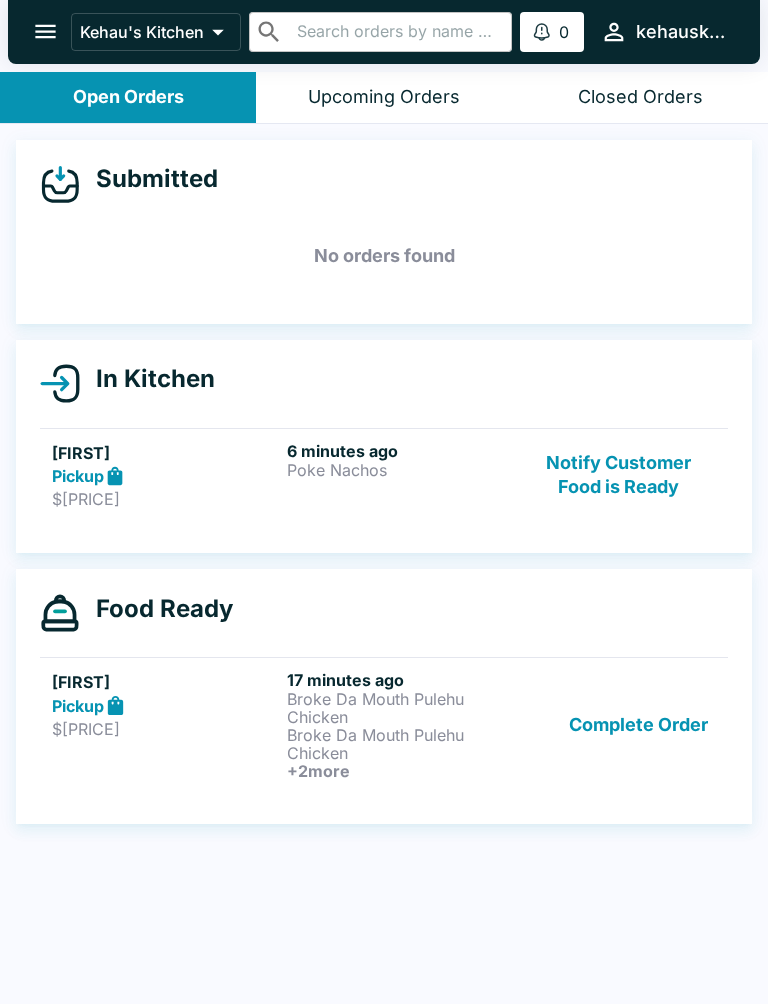 click on "Broke Da Mouth Pulehu Chicken" at bounding box center (400, 708) 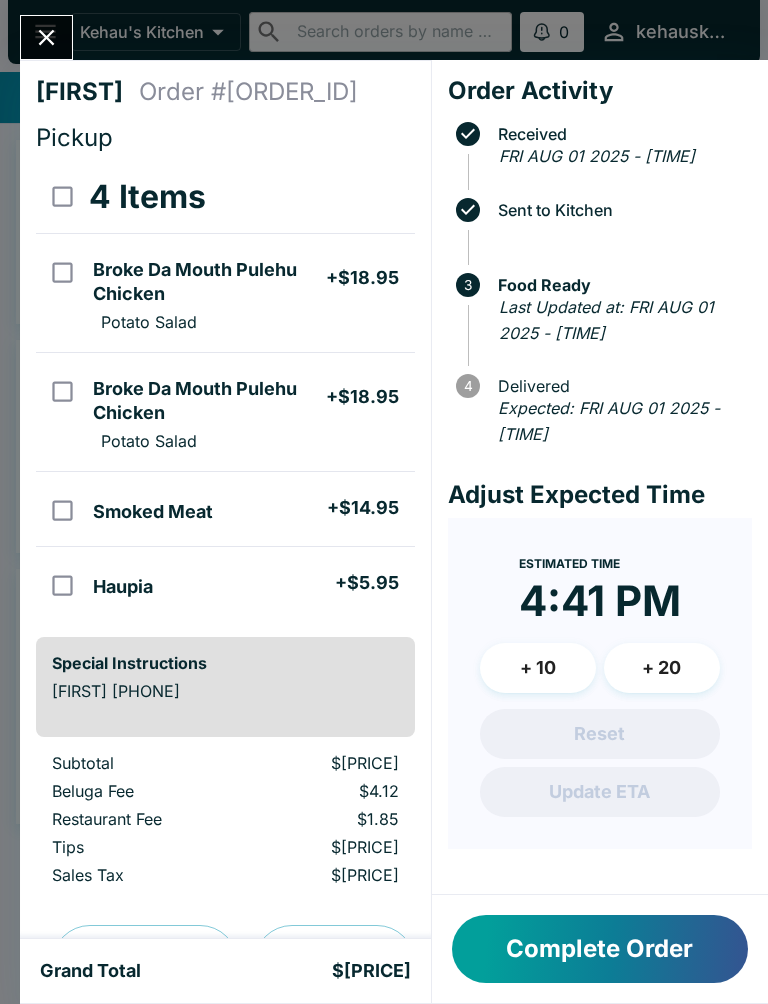 click on "[FIRST] [LAST] Order # [ORDER_ID] Pickup 4 Items Broke Da Mouth Pulehu Chicken + $[PRICE] Potato Salad Broke Da Mouth Pulehu Chicken + $[PRICE] Potato Salad Smoked Meat + $[PRICE] Haupia + $[PRICE] Special Instructions [FIRST] [PHONE] Subtotal $[PRICE] Beluga Fee $[PRICE] Restaurant Fee $[PRICE] Tips $[PRICE] Sales Tax $[PRICE] Preview Receipt Print Receipt Grand Total $[PRICE] Order Activity Received FRI AUG 01 2025 - [TIME] Sent to Kitchen   3 Food Ready Last Updated at: FRI AUG 01 2025 - [TIME] 4 Delivered Expected: FRI AUG 01 2025 - [TIME] Adjust Expected Time Estimated Time [TIME] + 10 + 20 Reset Update ETA Complete Order" at bounding box center [384, 502] 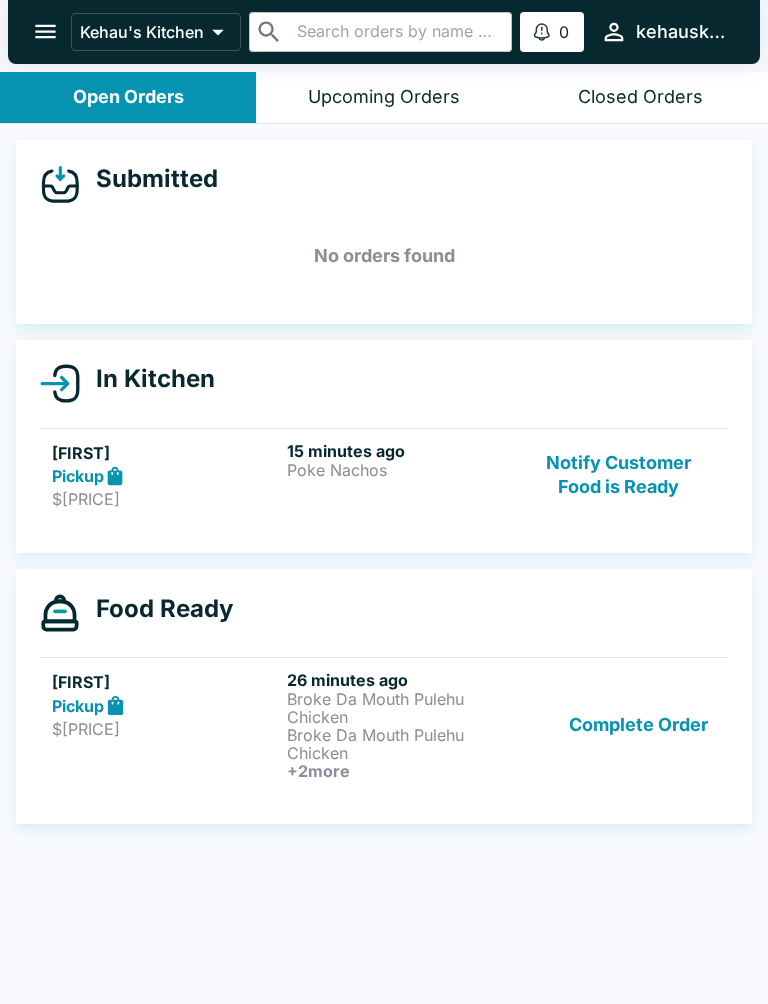 click on "Poke Nachos" at bounding box center (400, 470) 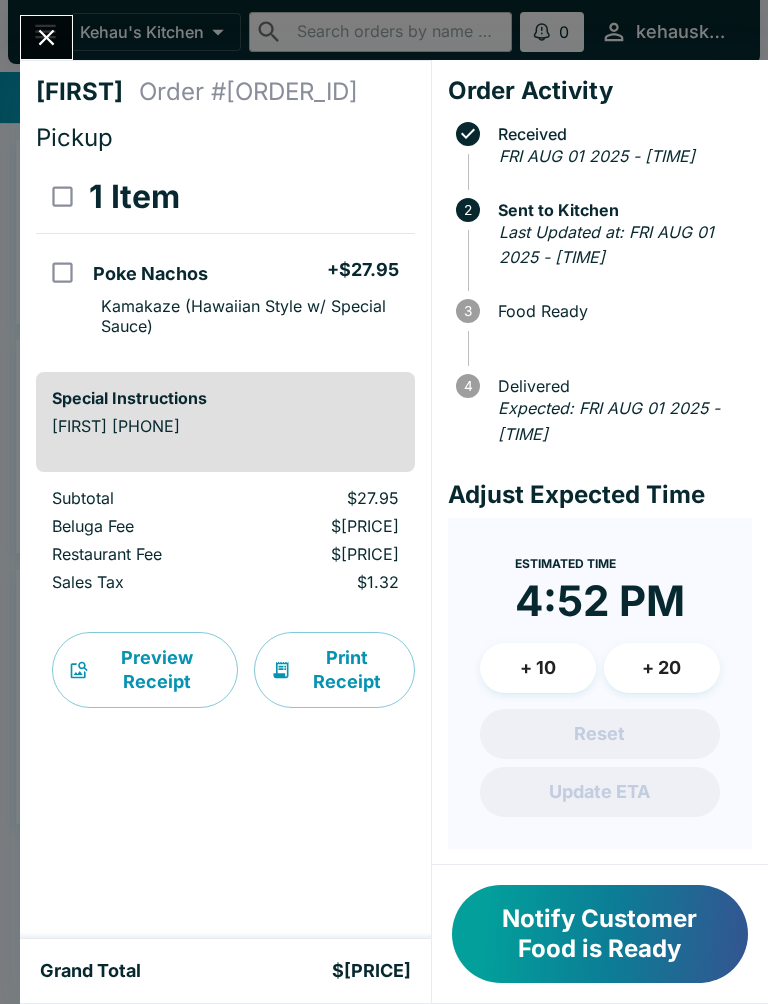 click on "Notify Customer Food is Ready" at bounding box center [600, 934] 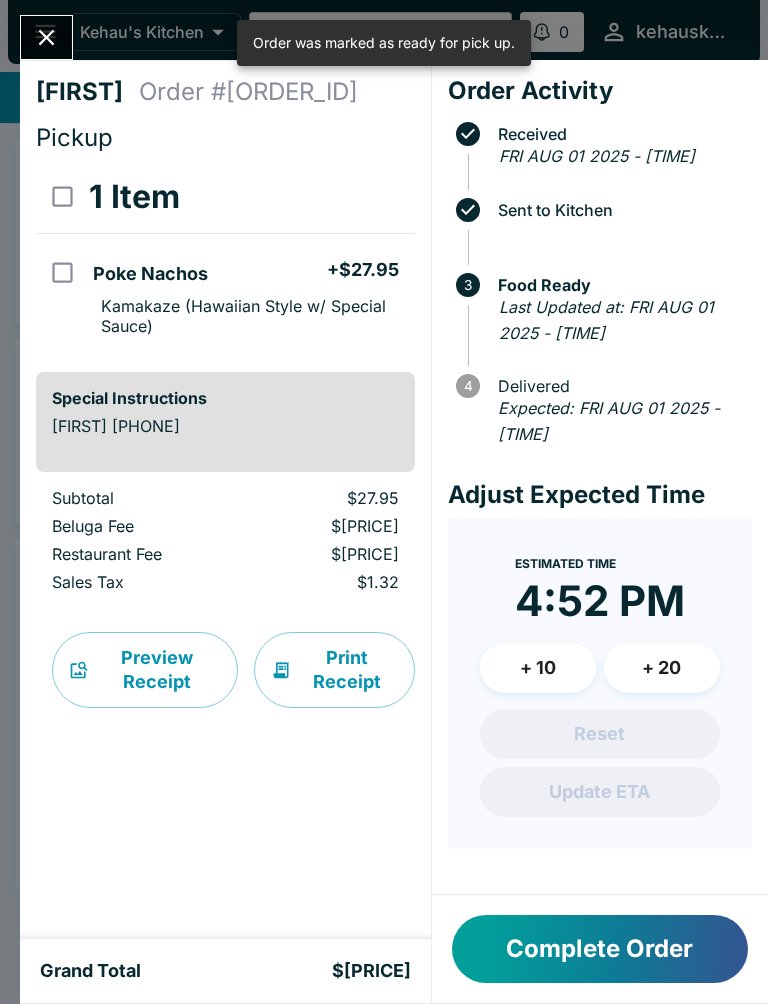 click on "Complete Order" at bounding box center (600, 949) 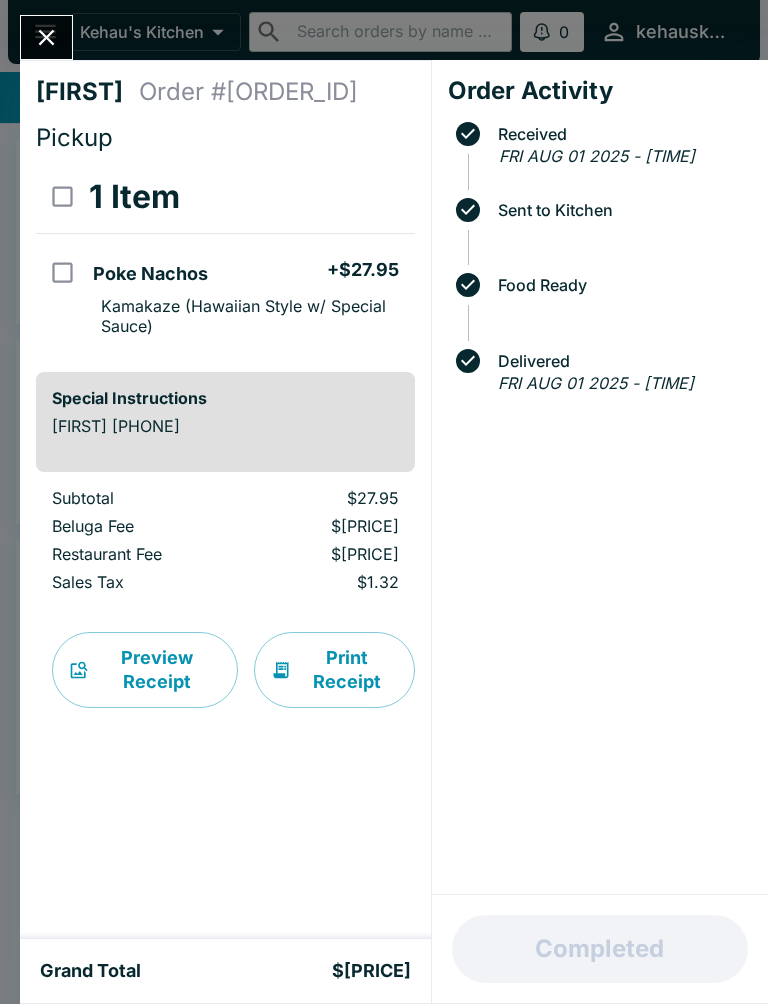 click at bounding box center [46, 37] 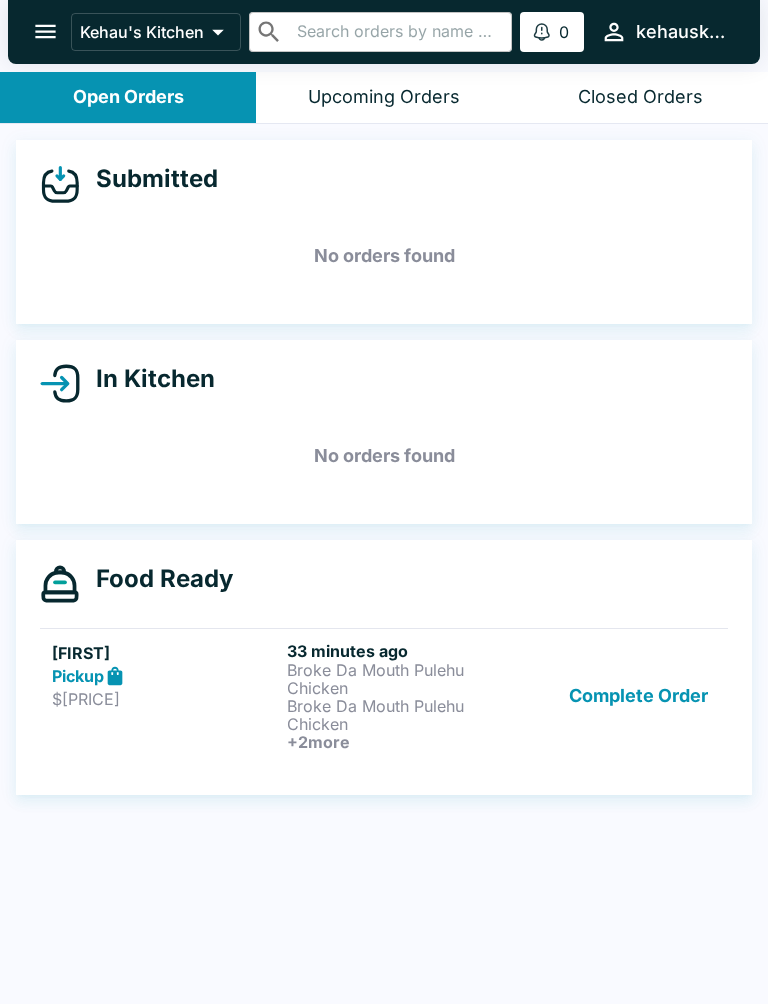 click on "Complete Order" at bounding box center (638, 696) 